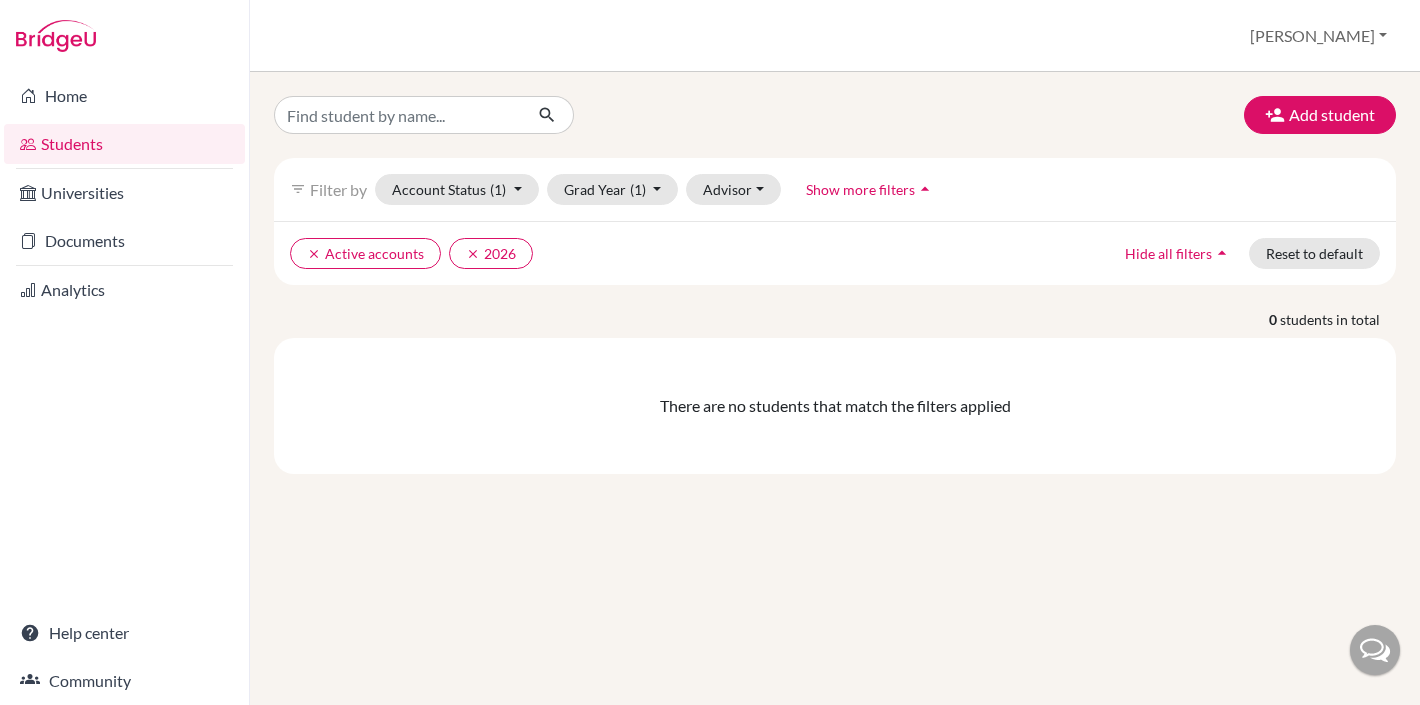 scroll, scrollTop: 0, scrollLeft: 0, axis: both 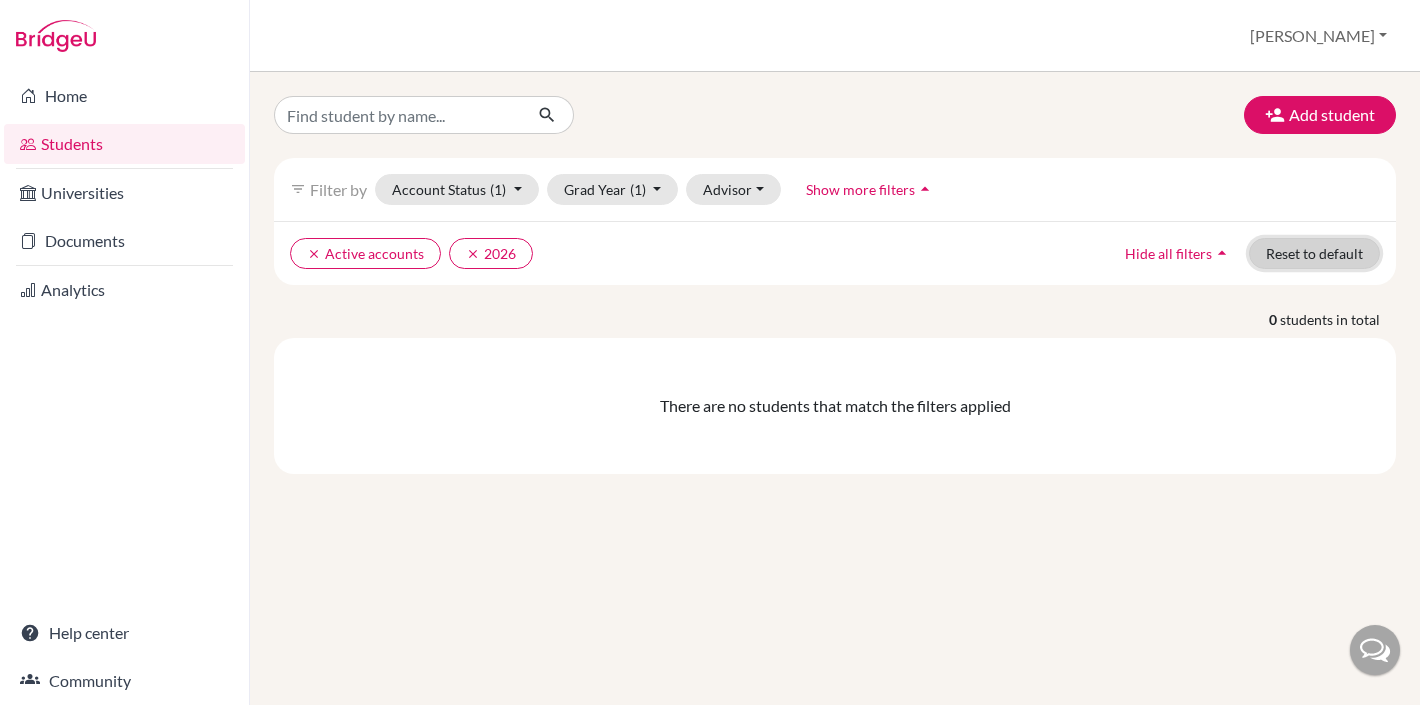 click on "Reset to default" at bounding box center (1314, 253) 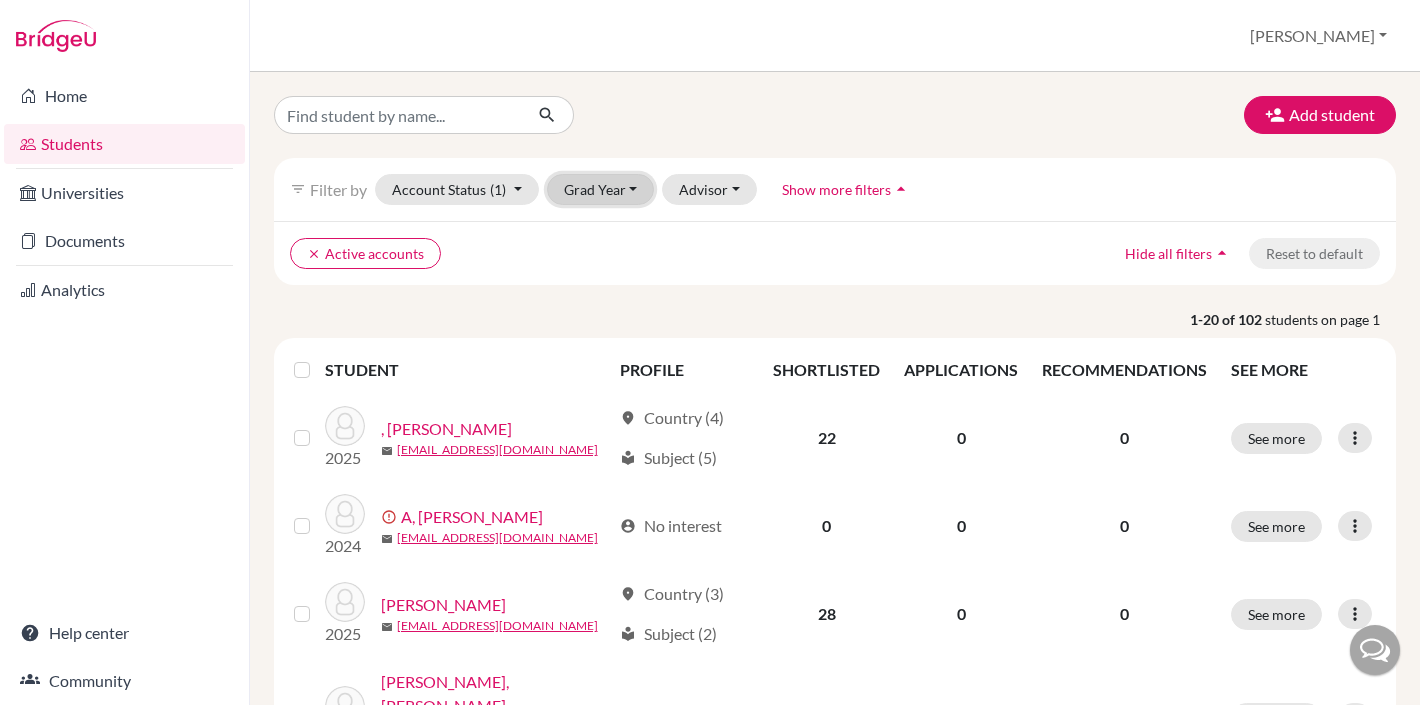 click on "Grad Year" at bounding box center [601, 189] 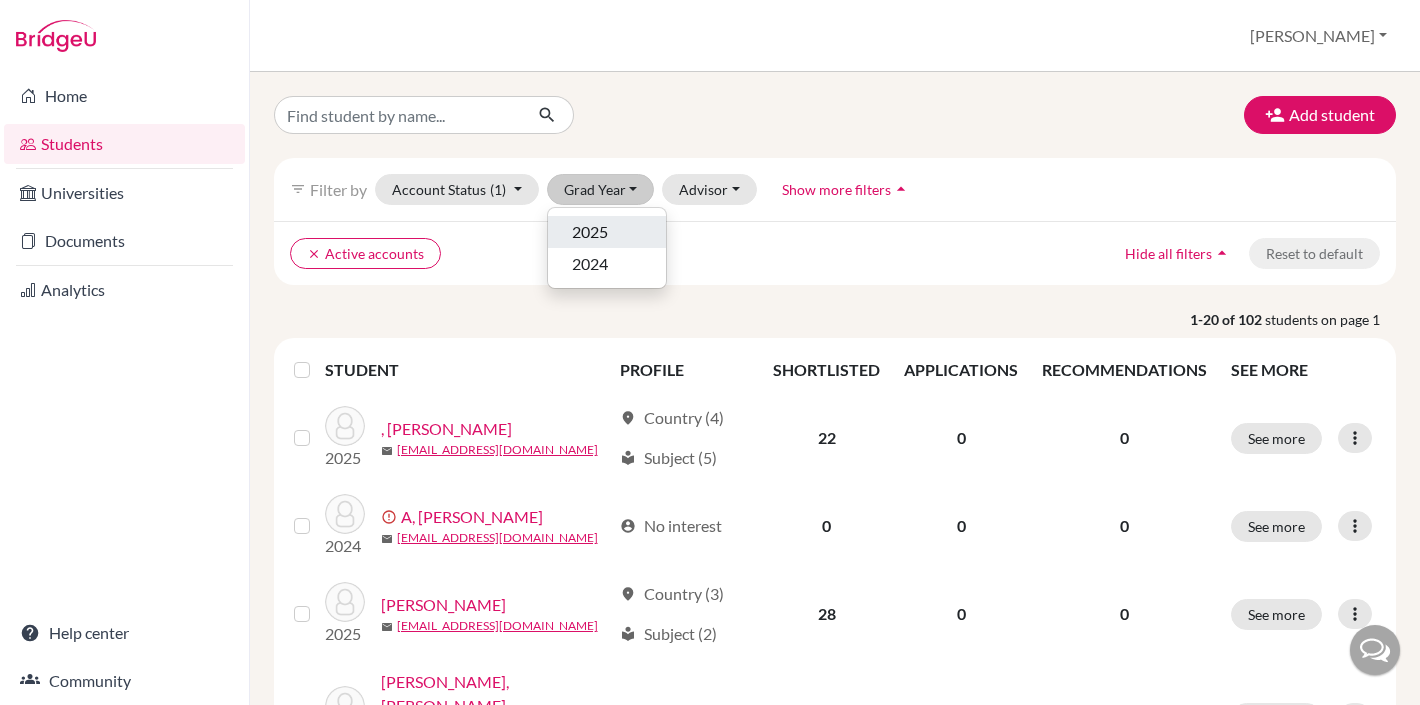 click on "2025" at bounding box center [590, 232] 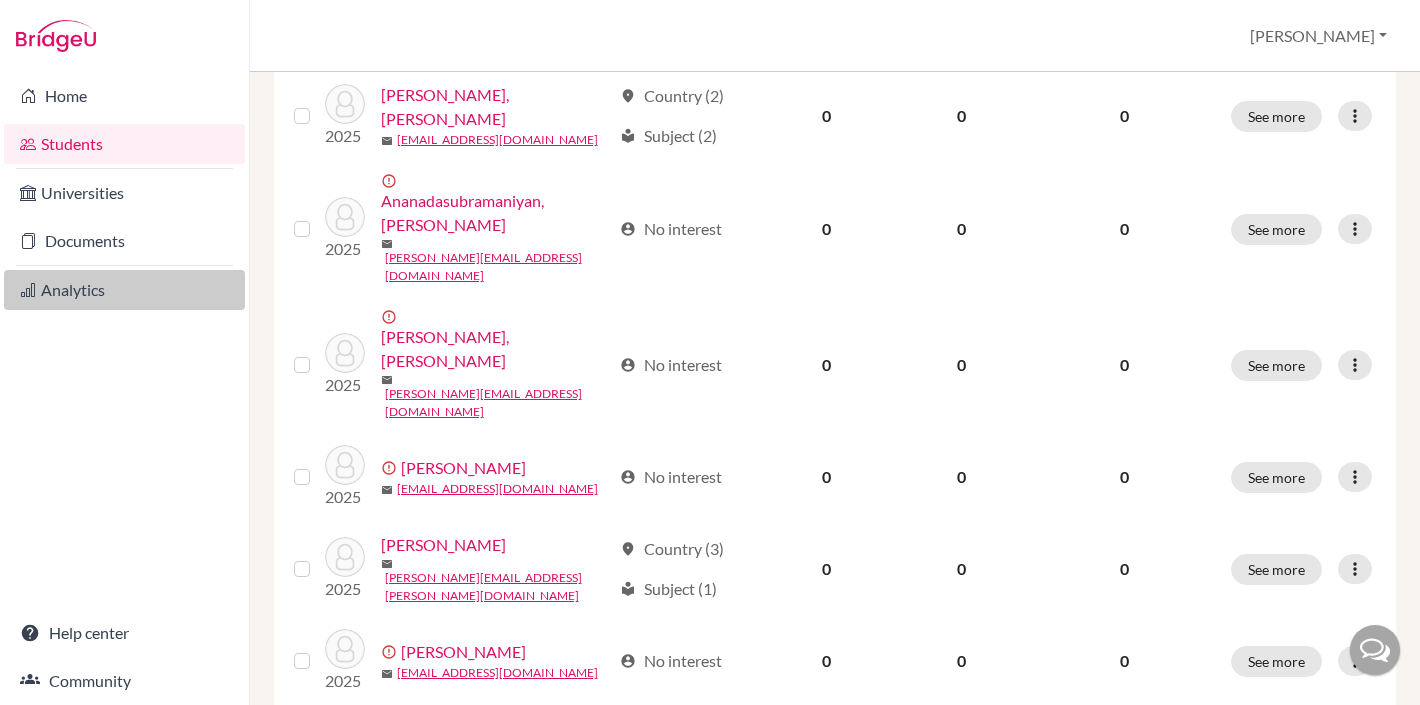 scroll, scrollTop: 0, scrollLeft: 0, axis: both 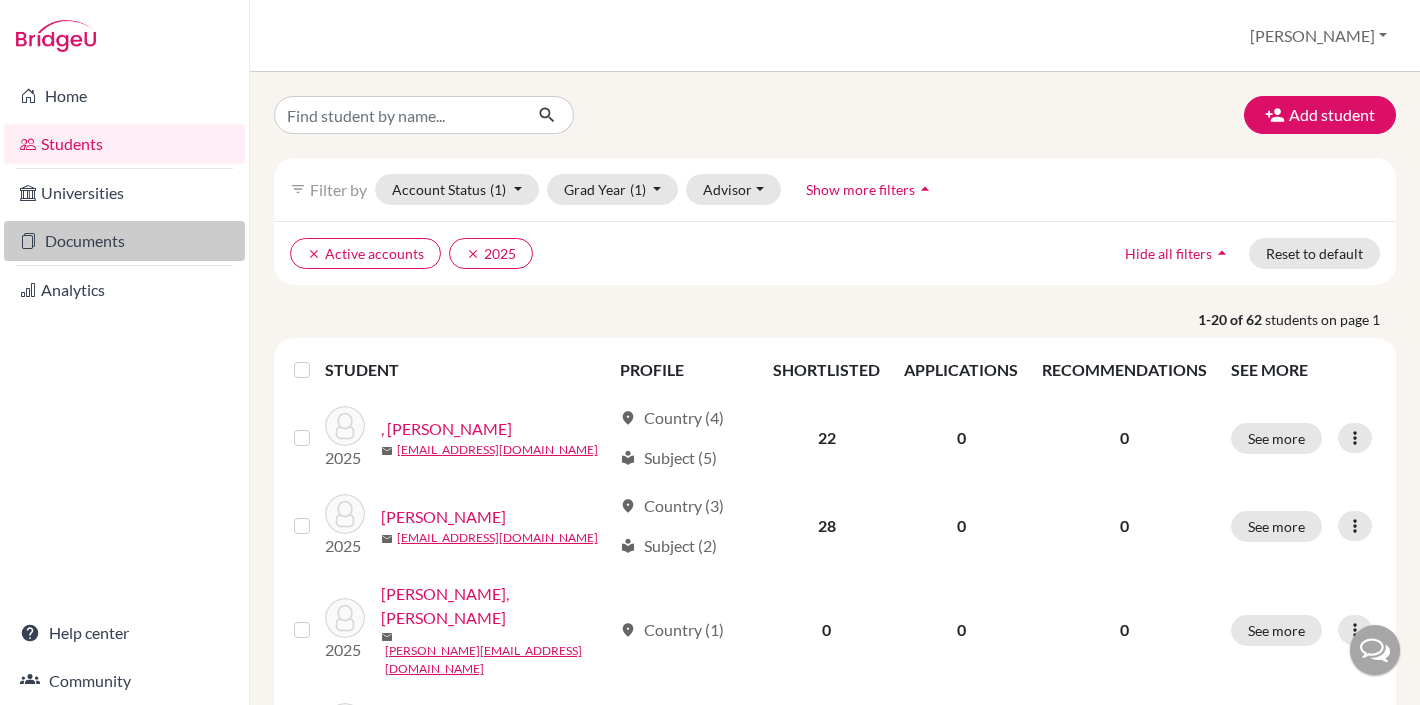 click on "Documents" at bounding box center (124, 241) 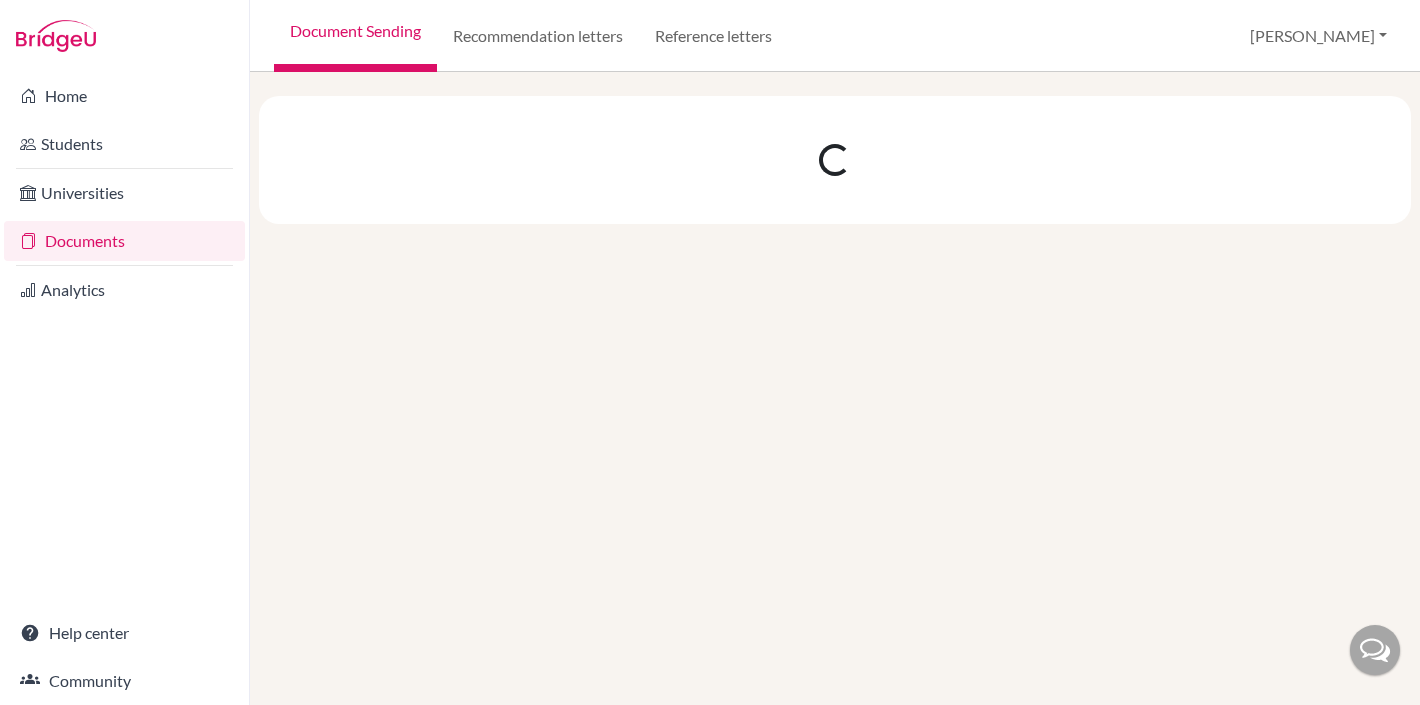 scroll, scrollTop: 0, scrollLeft: 0, axis: both 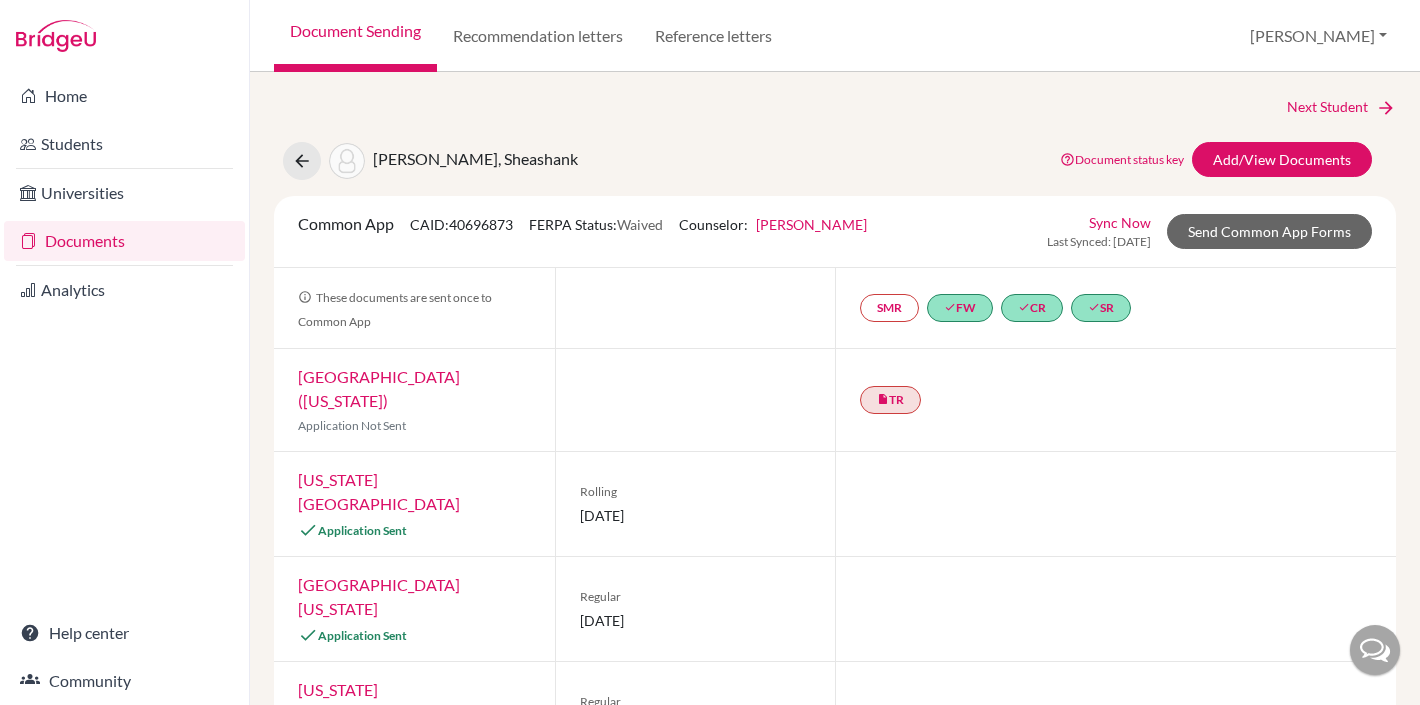click on "Documents" at bounding box center (124, 241) 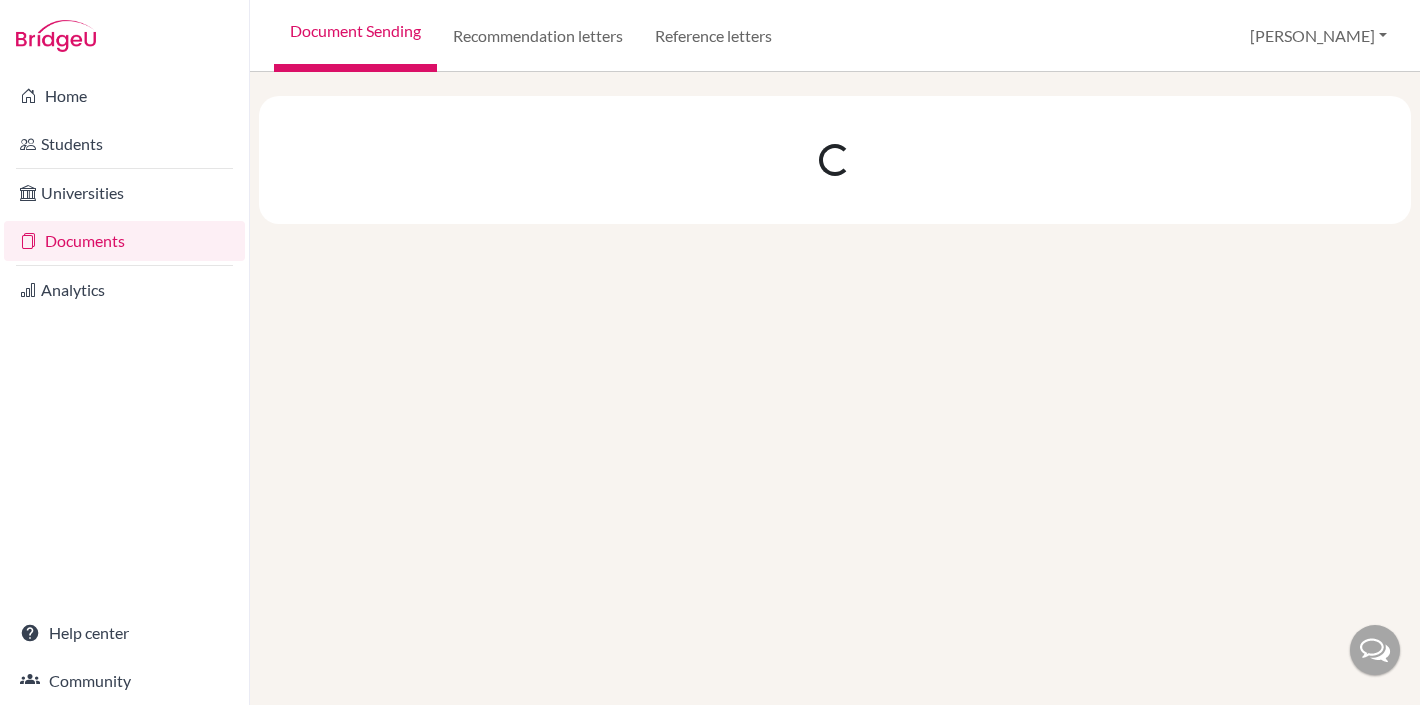 scroll, scrollTop: 0, scrollLeft: 0, axis: both 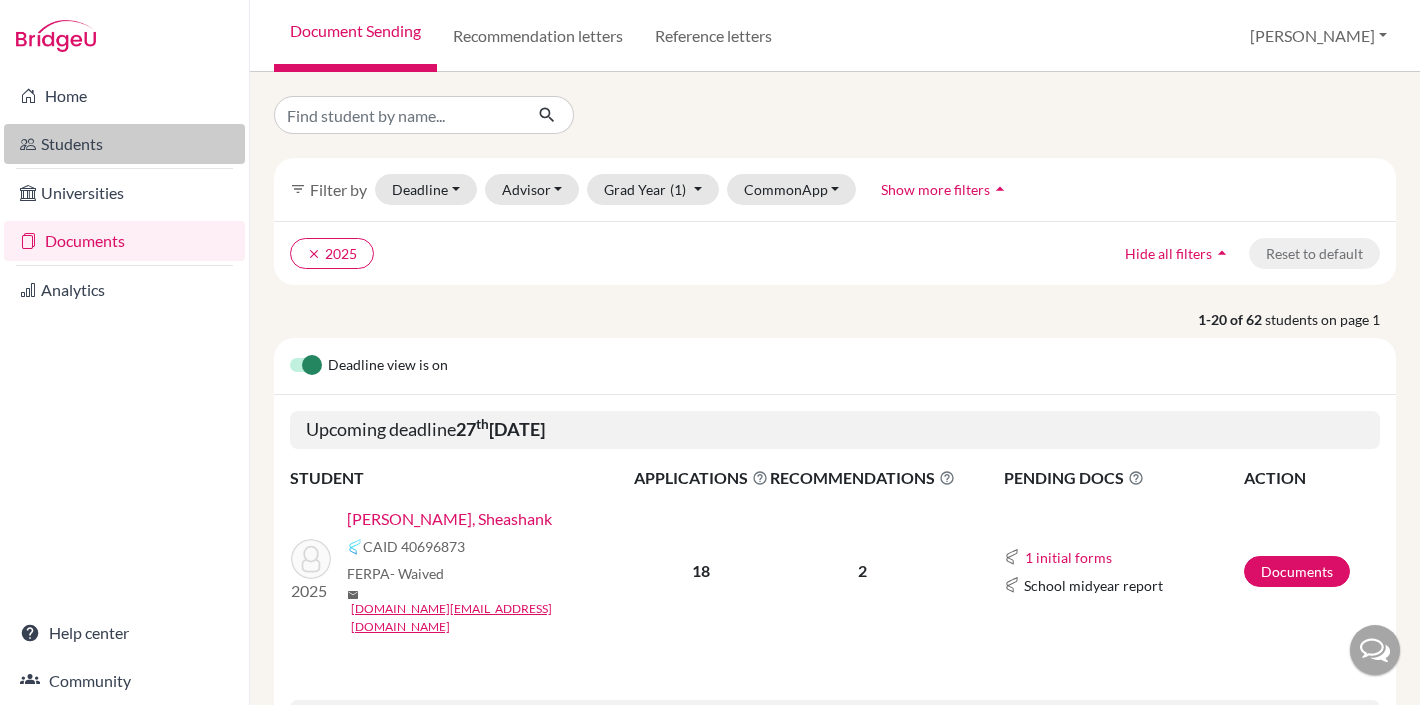 click on "Students" at bounding box center (124, 144) 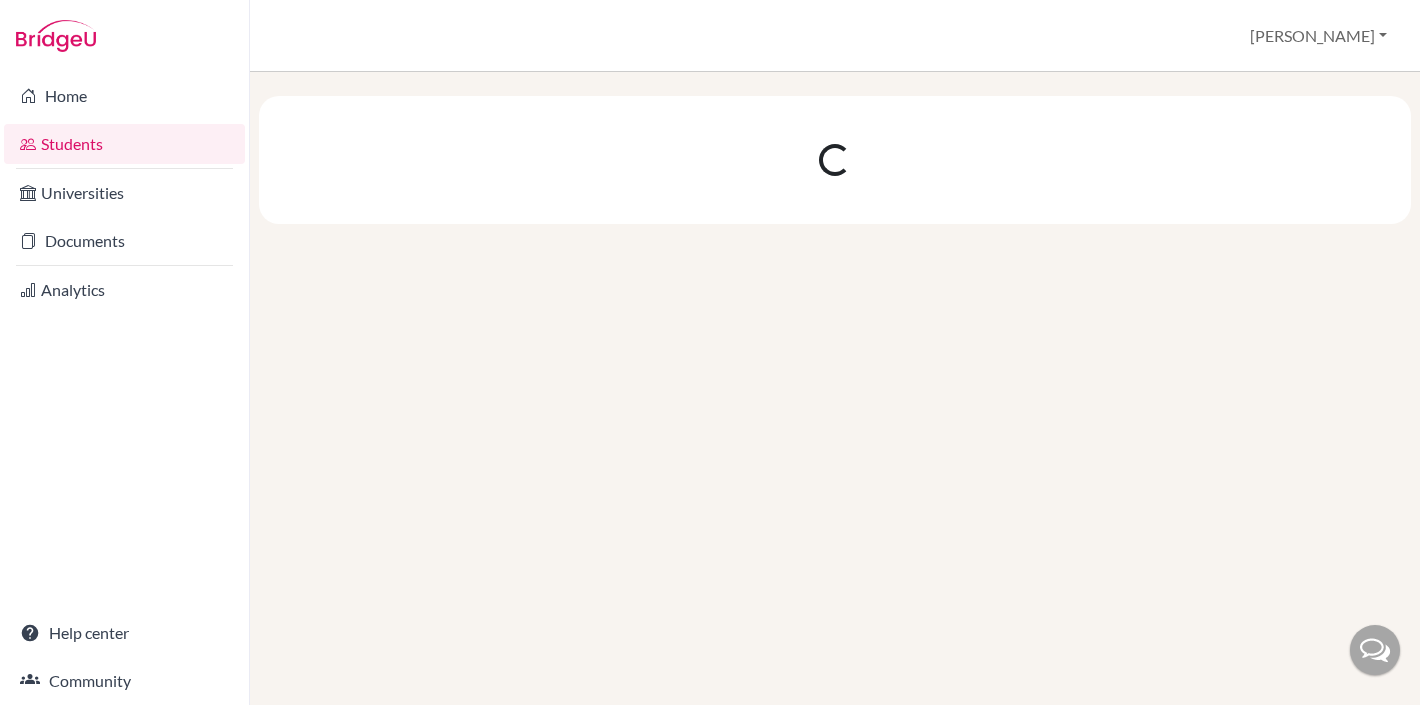 scroll, scrollTop: 0, scrollLeft: 0, axis: both 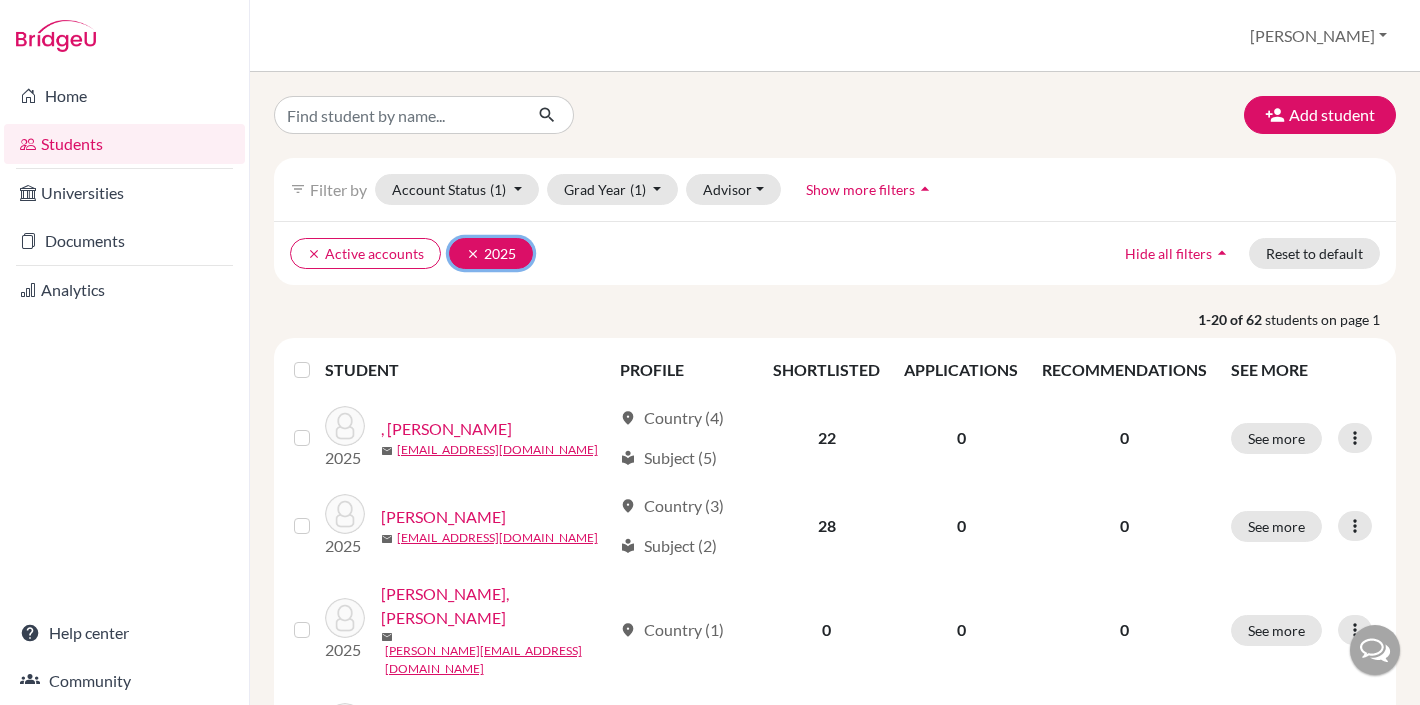 click on "clear" at bounding box center (473, 254) 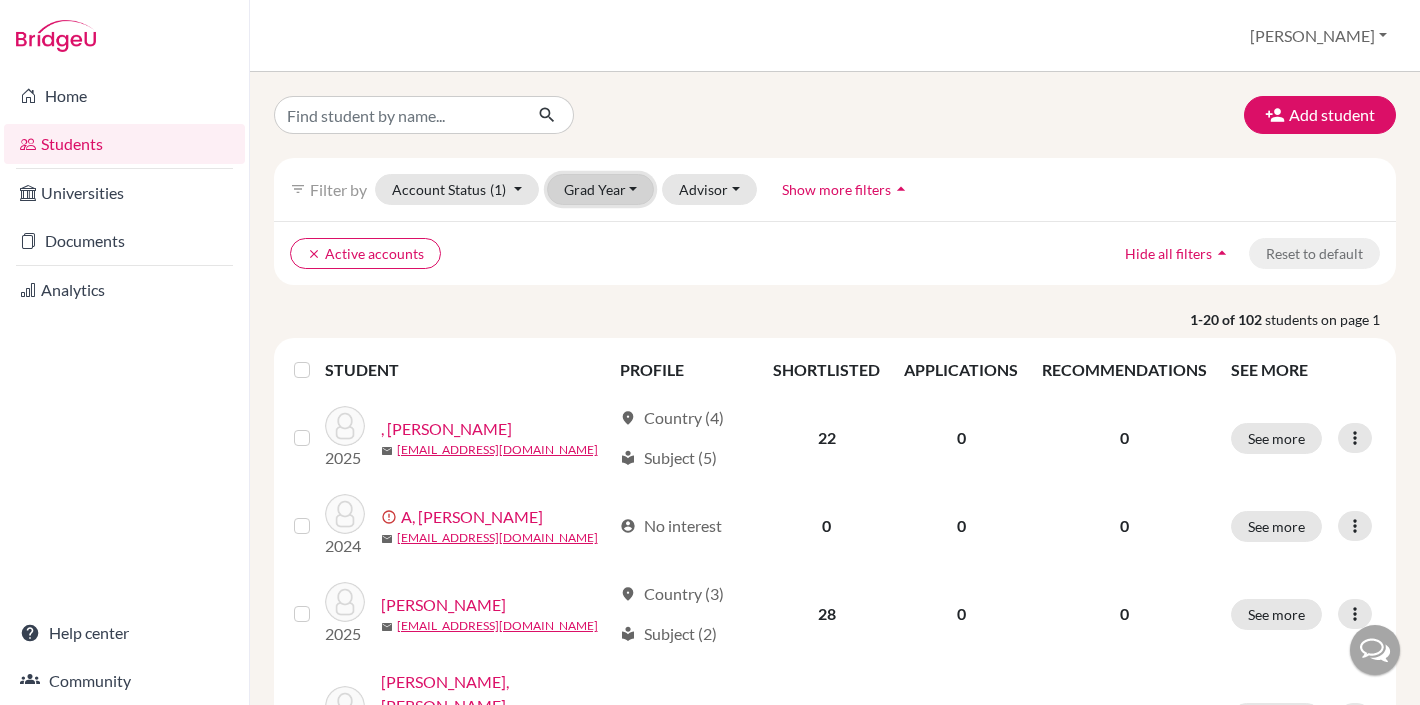 click on "Grad Year" at bounding box center [601, 189] 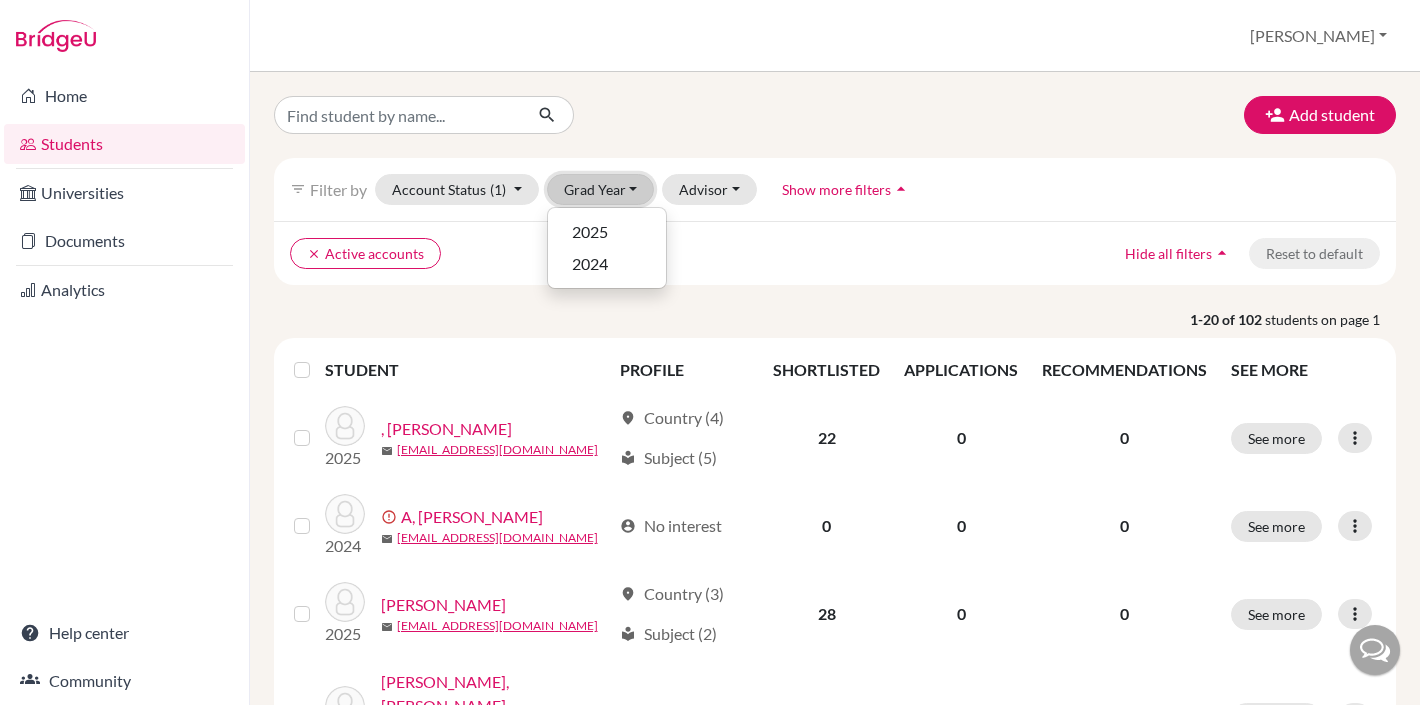 click on "Grad Year" at bounding box center (601, 189) 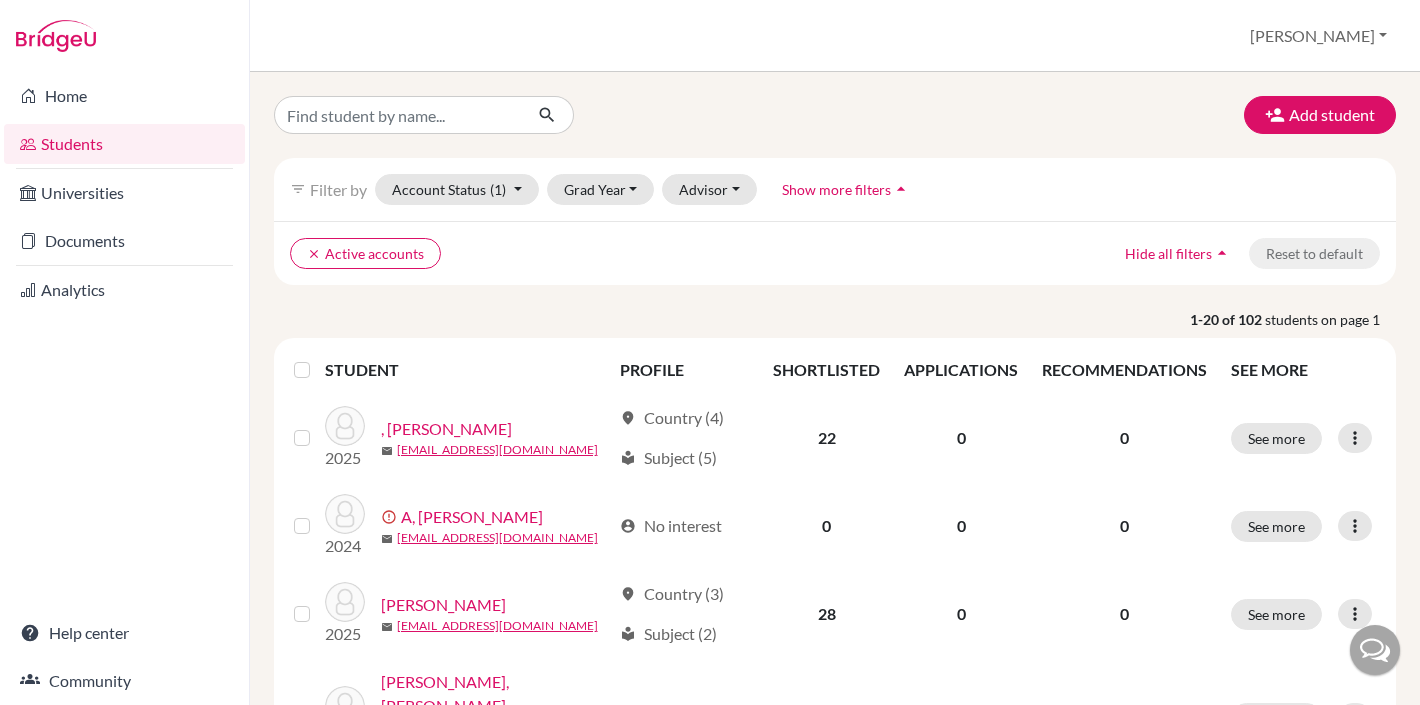 click on "Add student filter_list Filter by Account Status (1) Active accounts done Archived accounts Registered Unregistered Grad Year 2025 2024 Advisor Without advisor Cheke, Chaitanya Christopher, Nithya Ganesh, Reshigesh Pandian, Rajalakshmi Sivakumar, Sukila Sreenivasan, Kavya Vasudevan, Rajesh  Show more filters arrow_drop_up clear Active accounts Hide all filters arrow_drop_up Reset to default 1-20 of 102  students on page 1 STUDENT PROFILE SHORTLISTED APPLICATIONS RECOMMENDATIONS SEE MORE 2025 , Dhivya Shree mail dhivyashree@manchesters.in location_on Country (4) local_library Subject (5) 22 0 0 See more Edit student Send Message Reset Password 2024 error_outline A, Sri Keerthi mail srikeerthi.a@manchesters.in account_circle No interest 0 0 0 See more Edit student Send Message Resend invite email 2025 Agarwal, Naman mail naman@manchesters.in location_on Country (3) local_library Subject (2) 28 0 0 See more Edit student Send Message Reset Password 2025 Ajay Kuman, Tanay mail tanay.a@manchesters.in location_on" at bounding box center [835, 388] 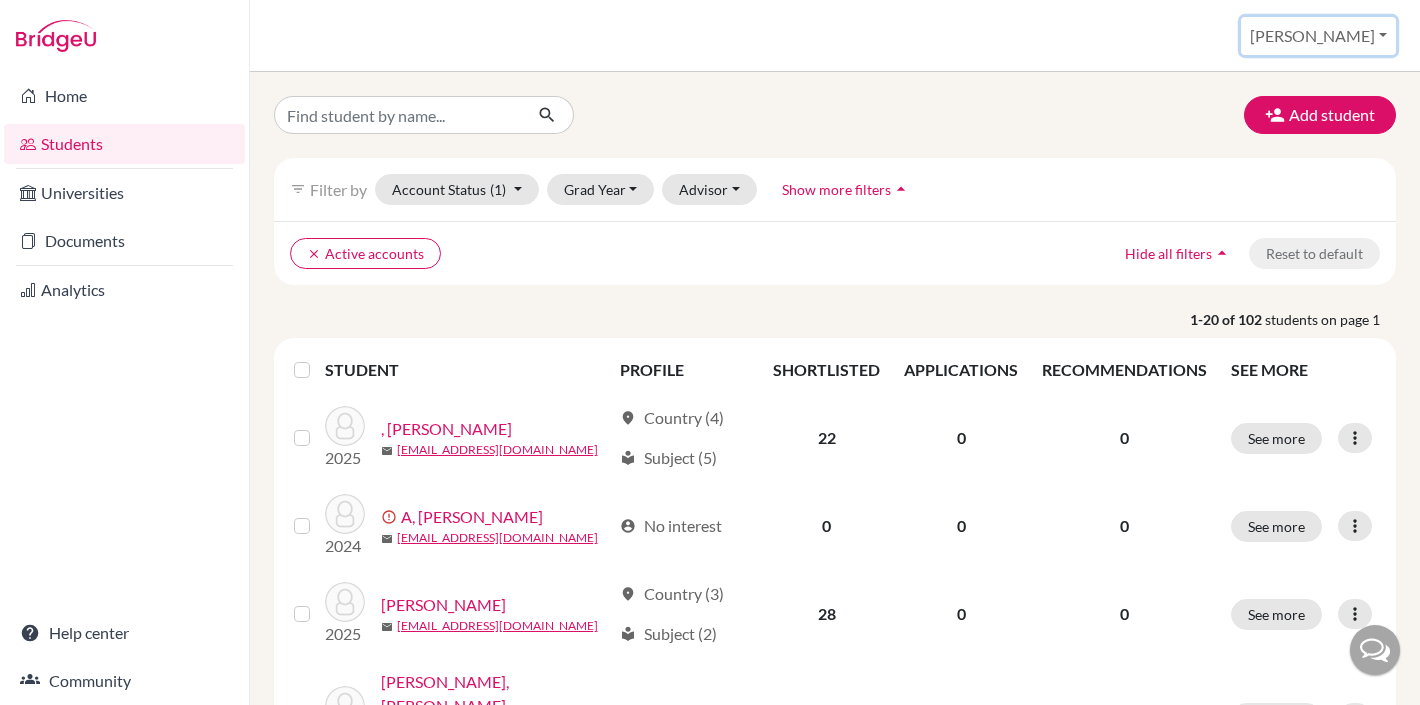 click on "[PERSON_NAME]" at bounding box center [1318, 36] 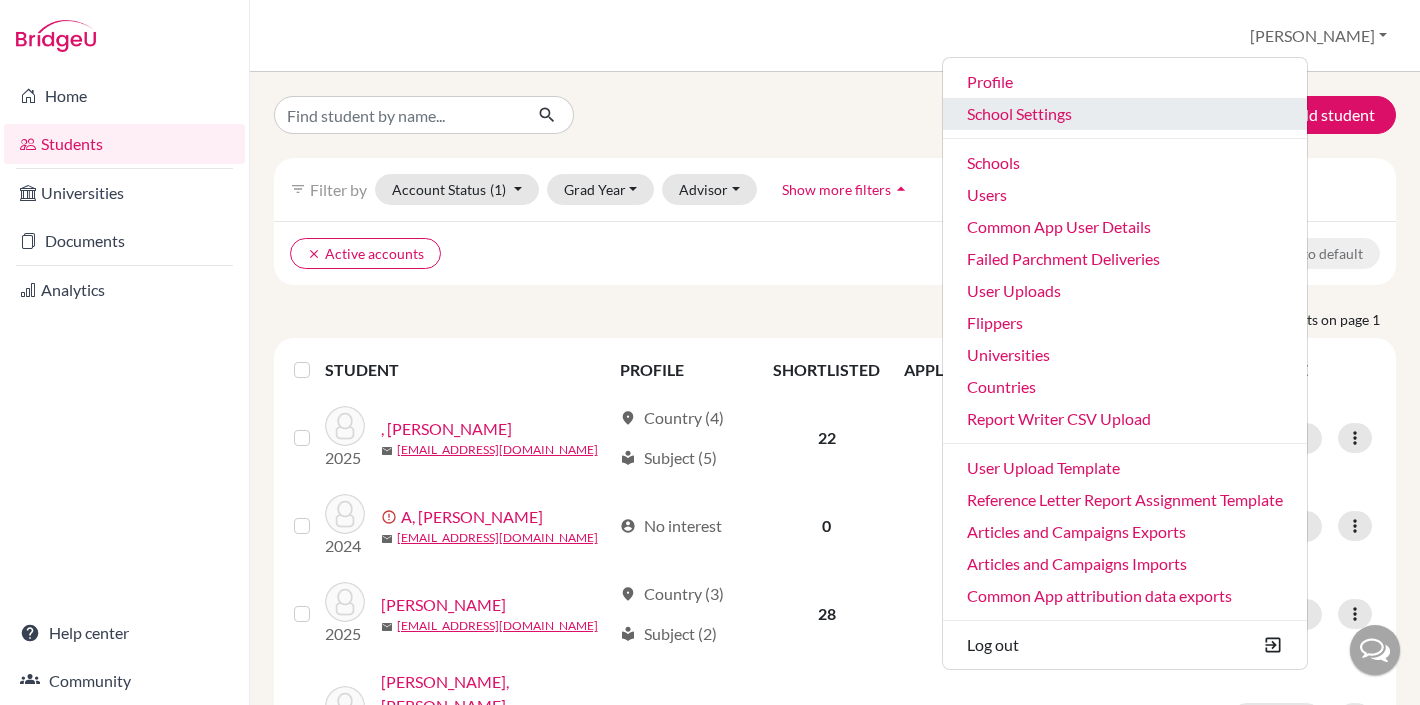 click on "School Settings" at bounding box center [1125, 114] 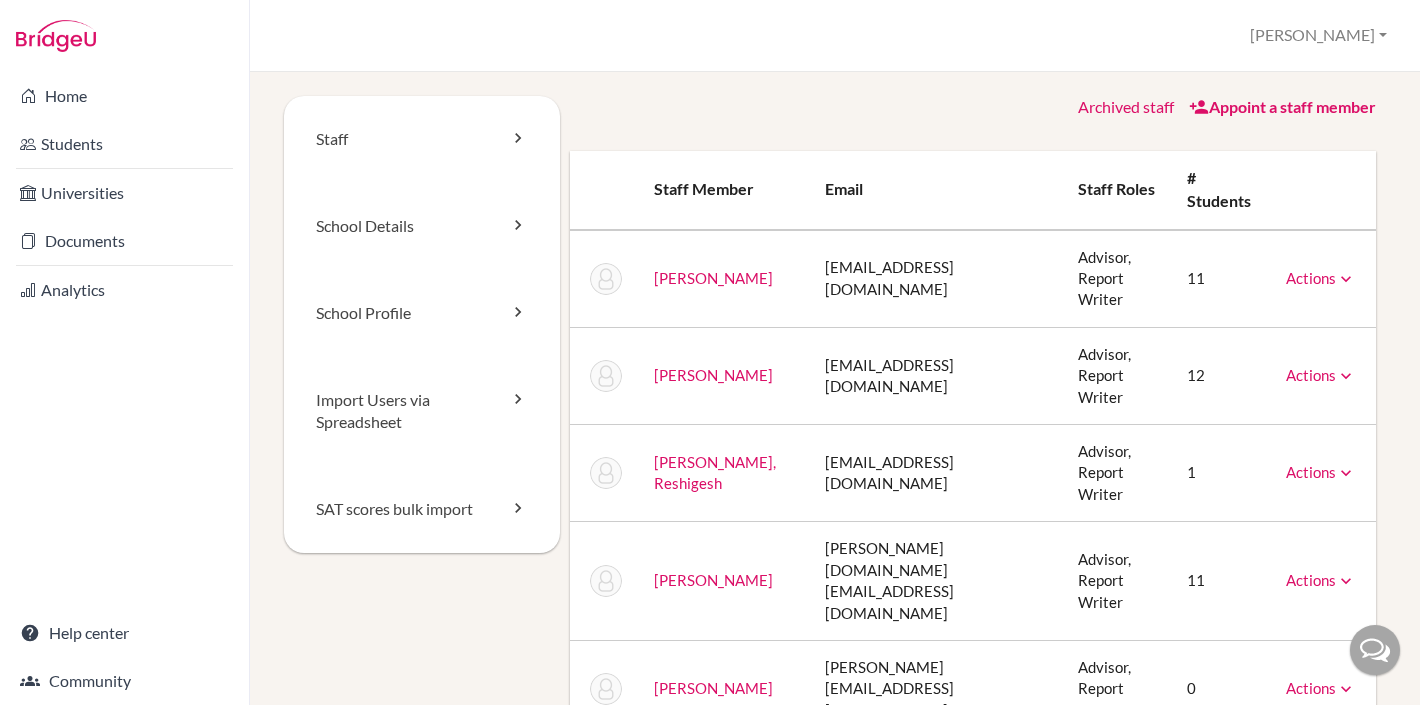 scroll, scrollTop: 0, scrollLeft: 0, axis: both 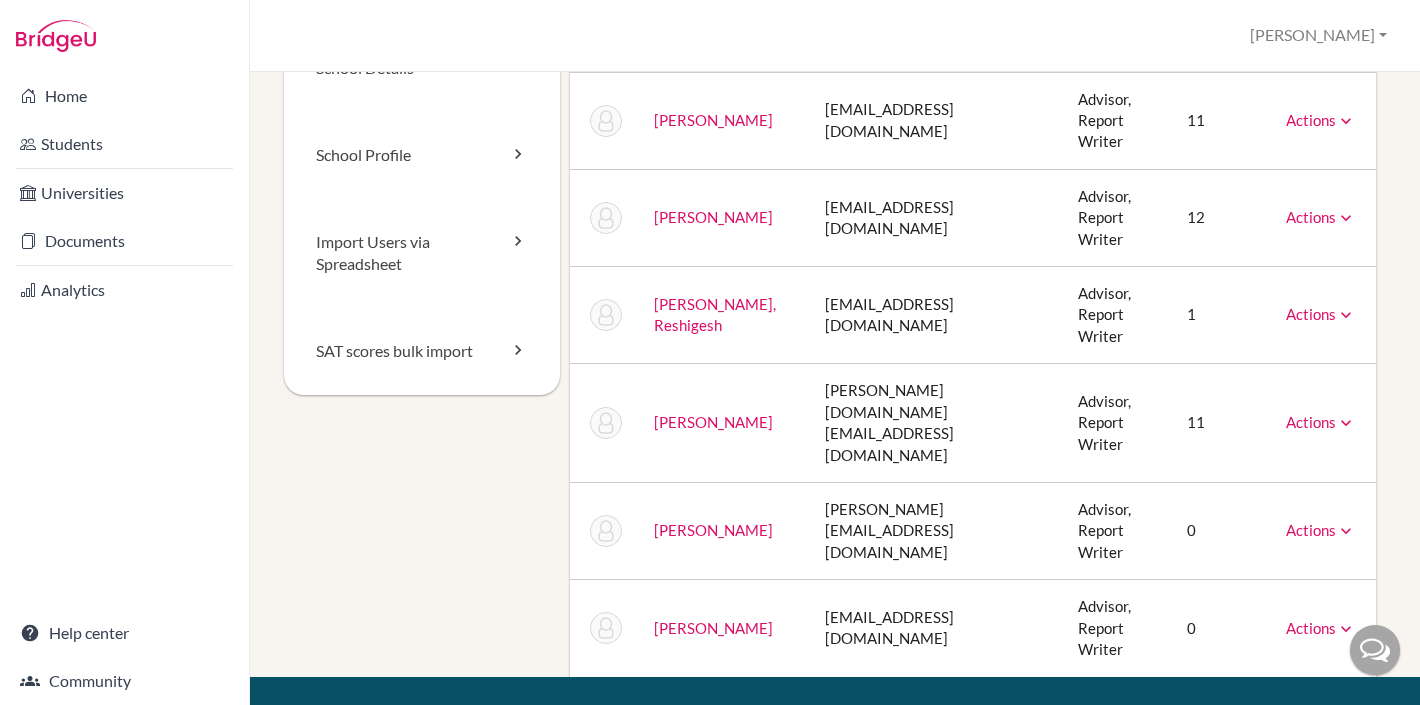 click on "[PERSON_NAME][EMAIL_ADDRESS][DOMAIN_NAME]" at bounding box center (935, 531) 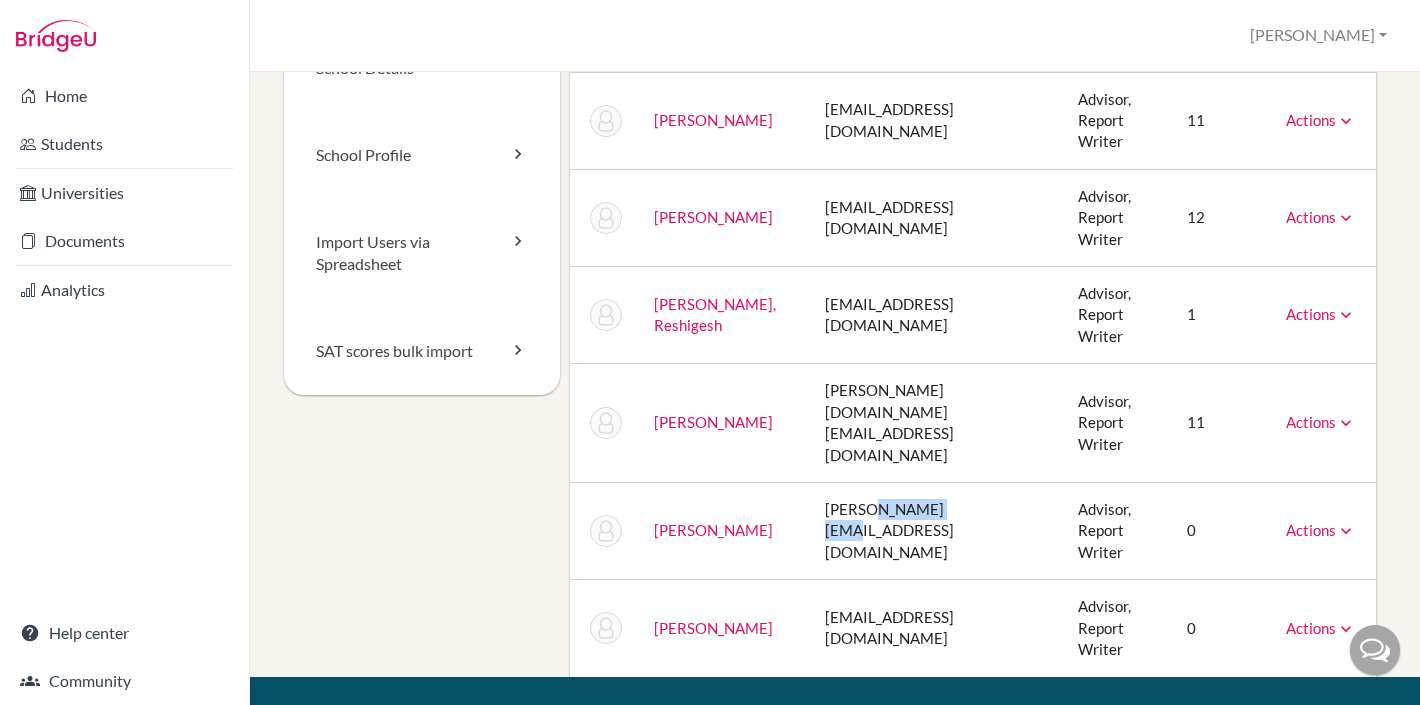 click on "[PERSON_NAME][EMAIL_ADDRESS][DOMAIN_NAME]" at bounding box center [935, 531] 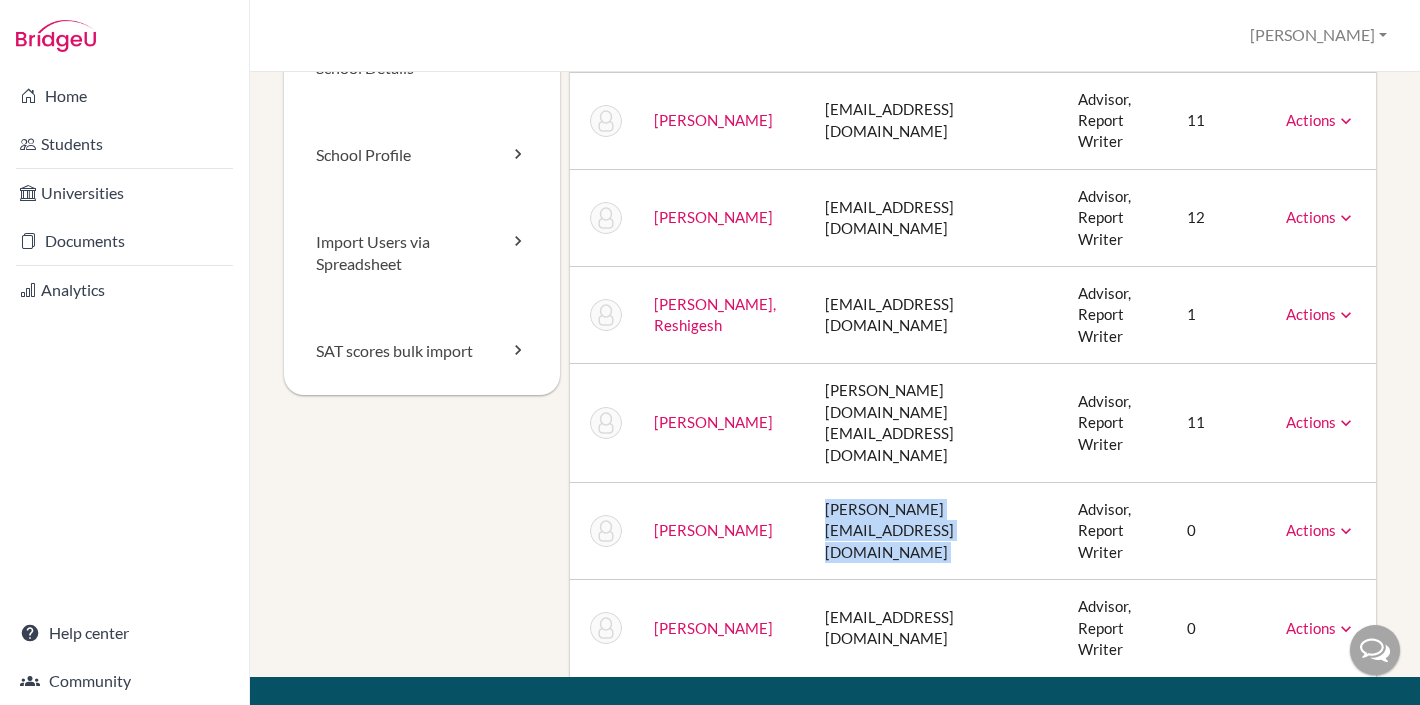 click on "[PERSON_NAME][EMAIL_ADDRESS][DOMAIN_NAME]" at bounding box center [935, 531] 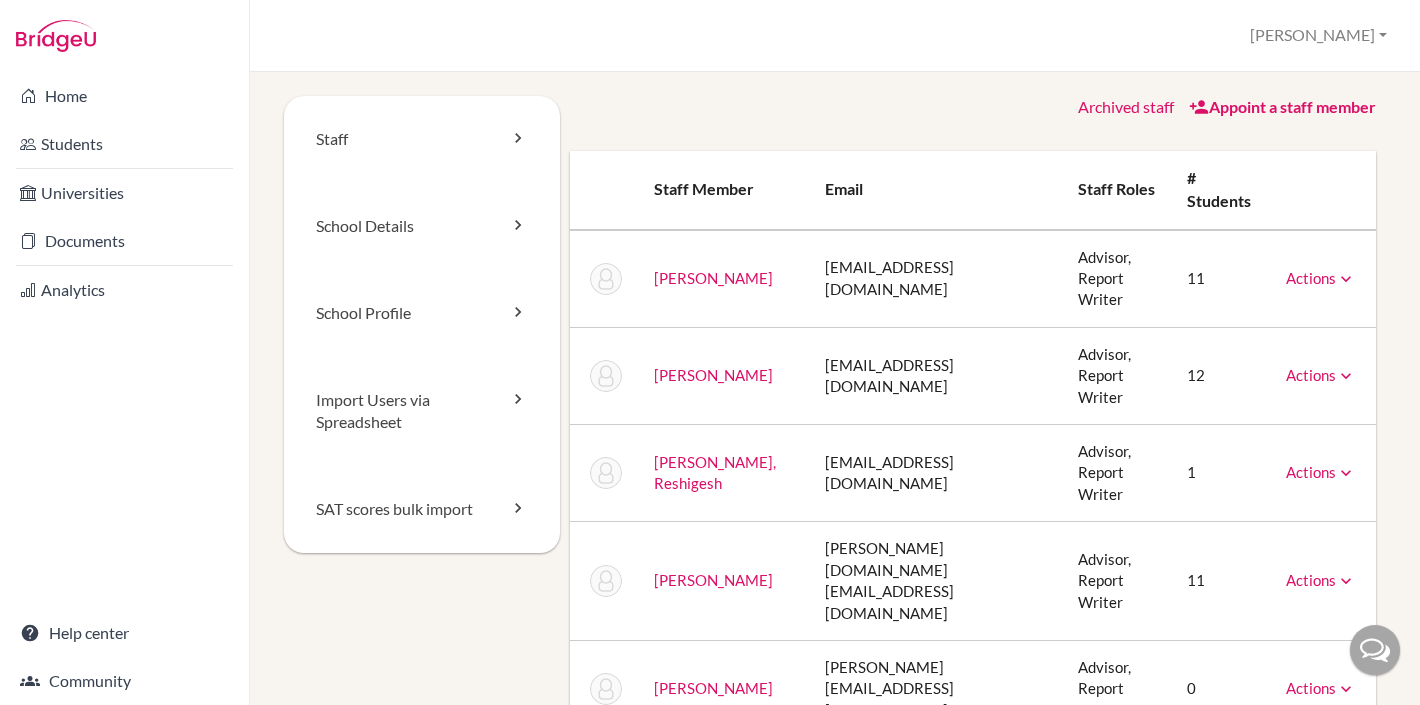 scroll, scrollTop: 0, scrollLeft: 0, axis: both 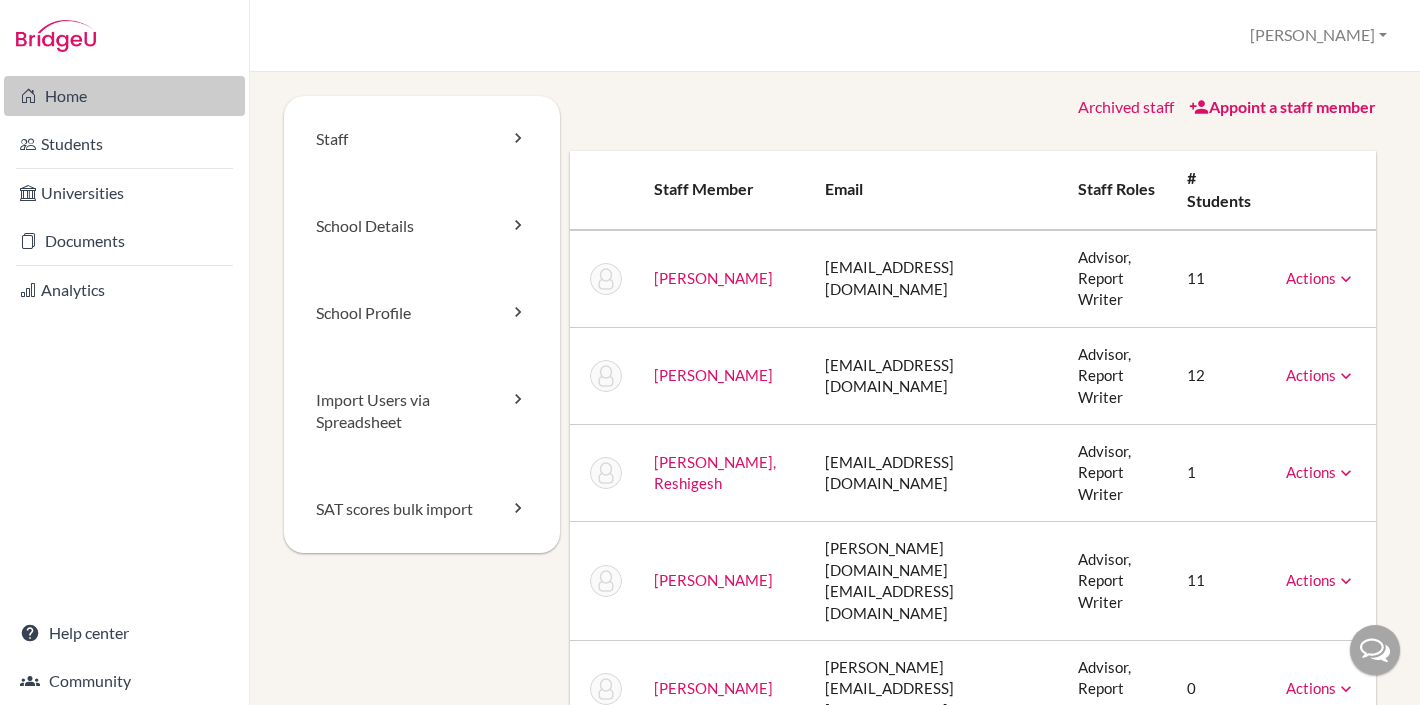 click on "Home" at bounding box center [124, 96] 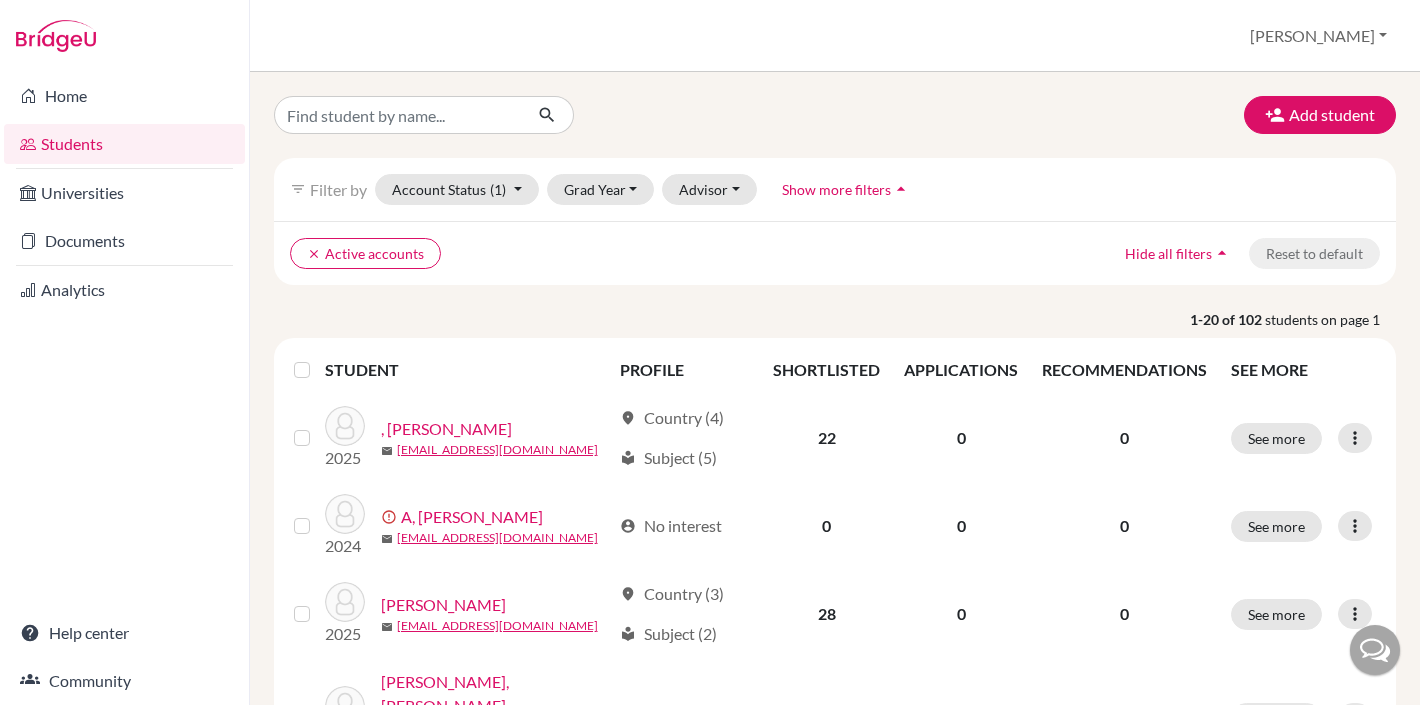 scroll, scrollTop: 0, scrollLeft: 0, axis: both 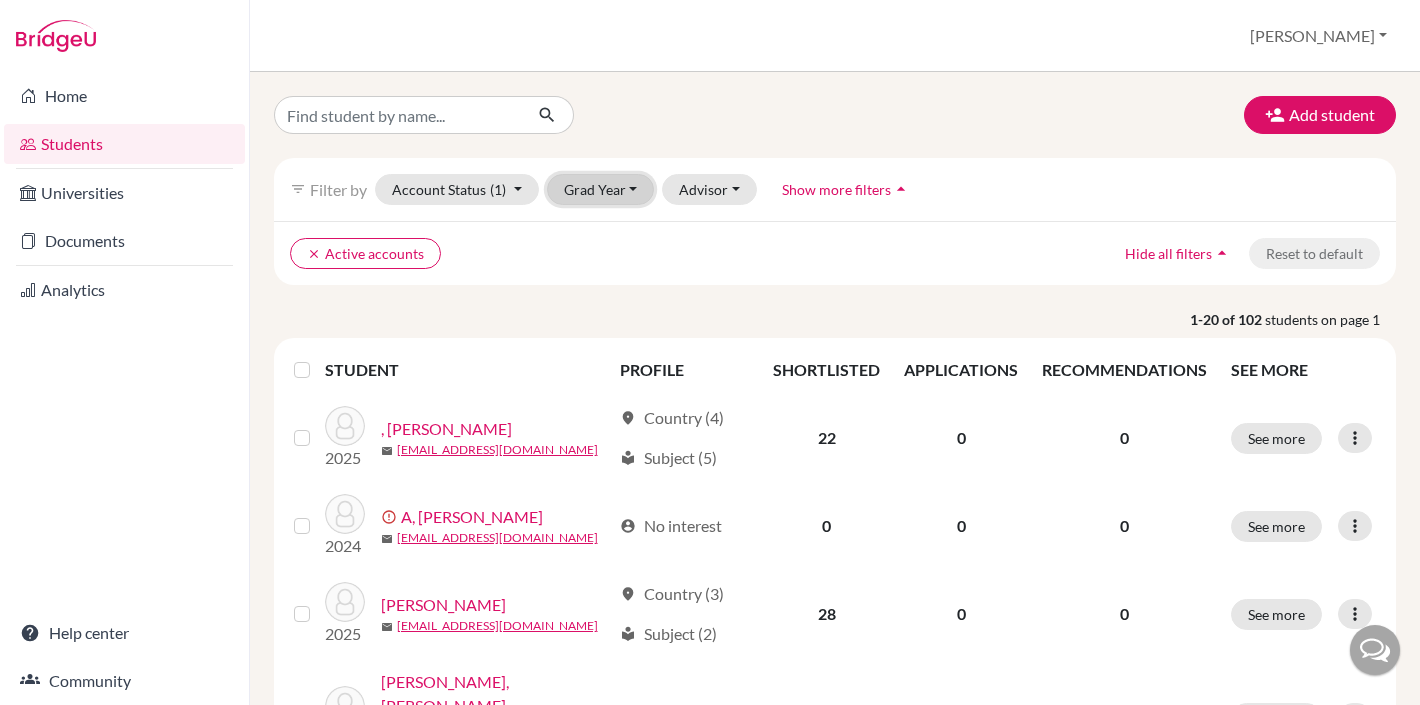 click on "Grad Year" at bounding box center [601, 189] 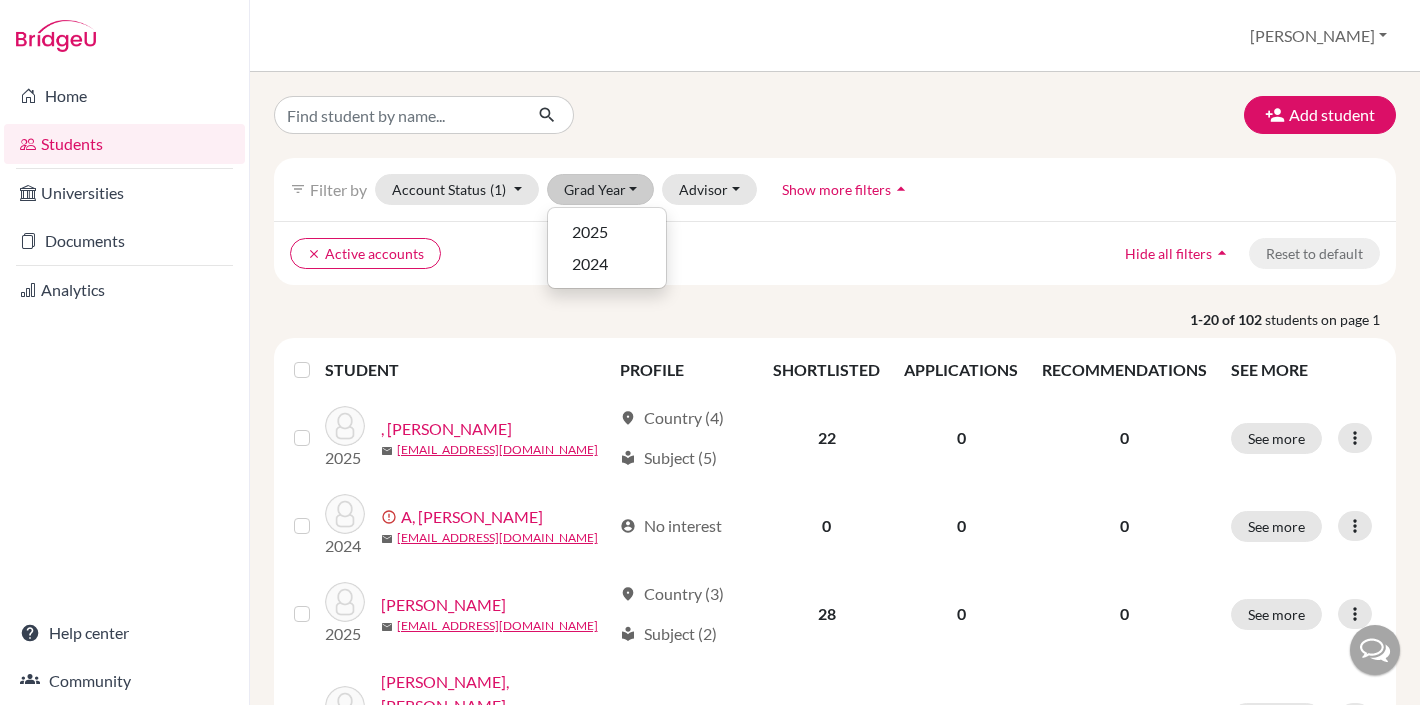 click on "1-20 of 102  students on page 1" at bounding box center (835, 319) 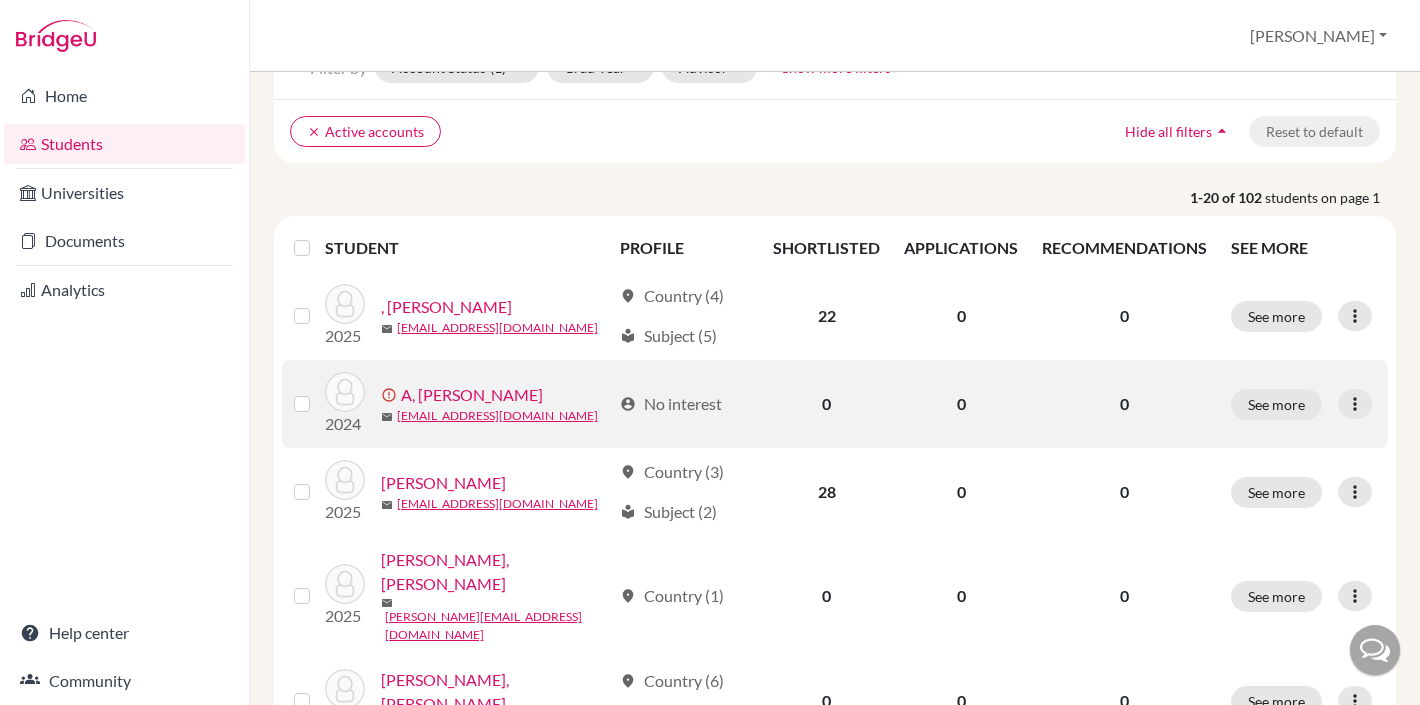 scroll, scrollTop: 126, scrollLeft: 0, axis: vertical 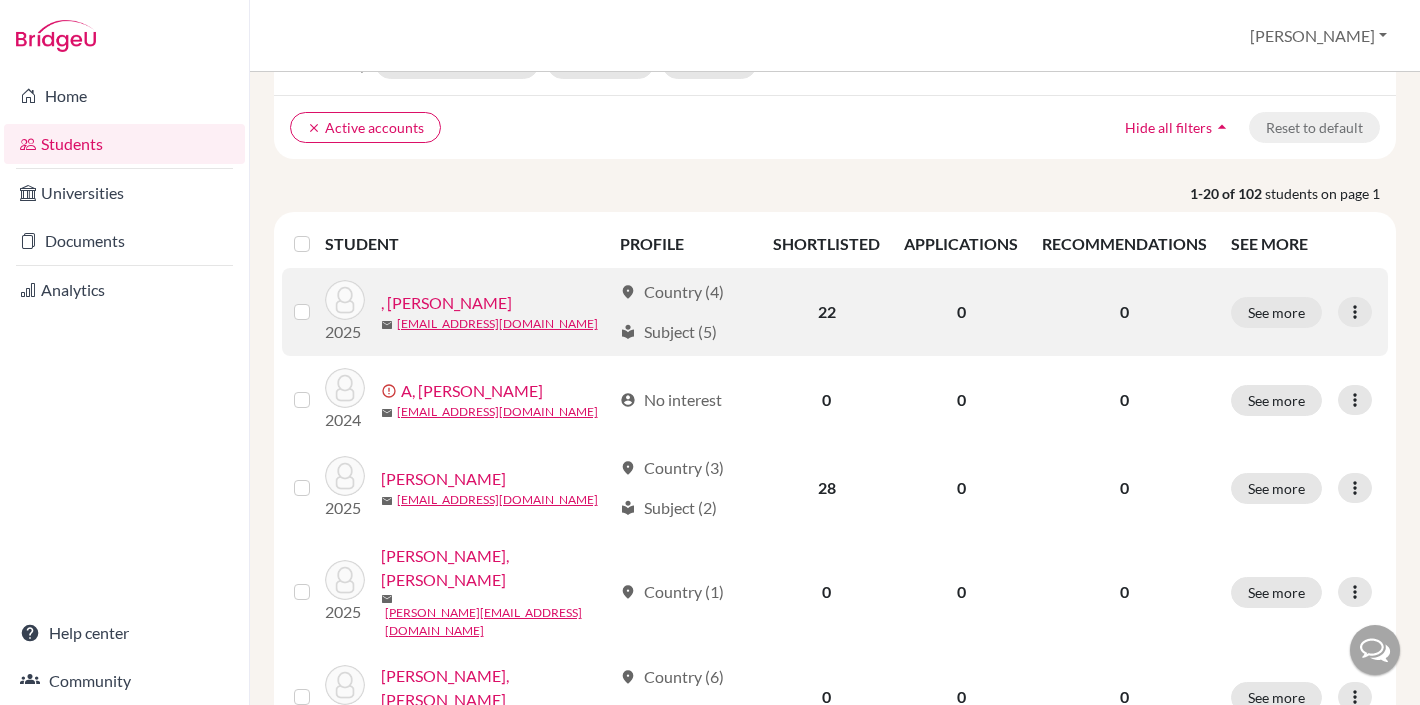 click on ", [PERSON_NAME]" at bounding box center (446, 303) 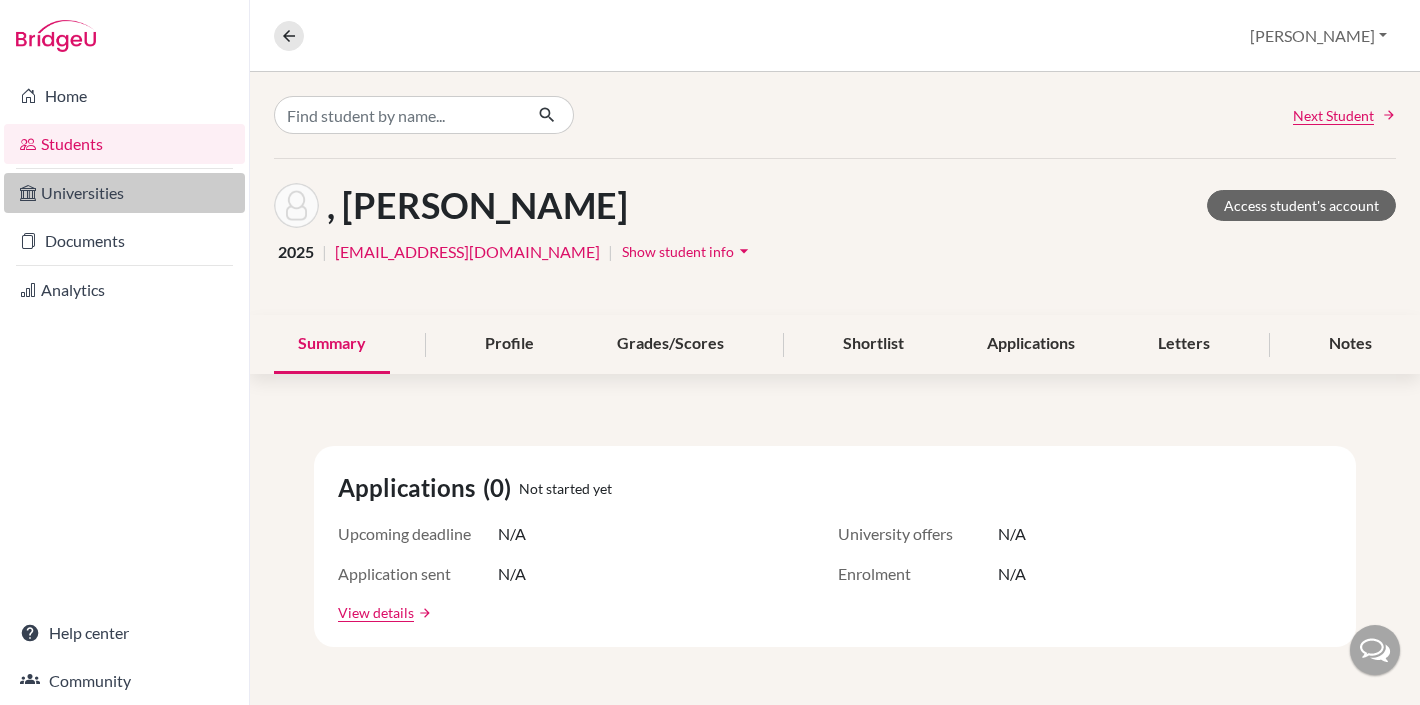 click on "Universities" at bounding box center (124, 193) 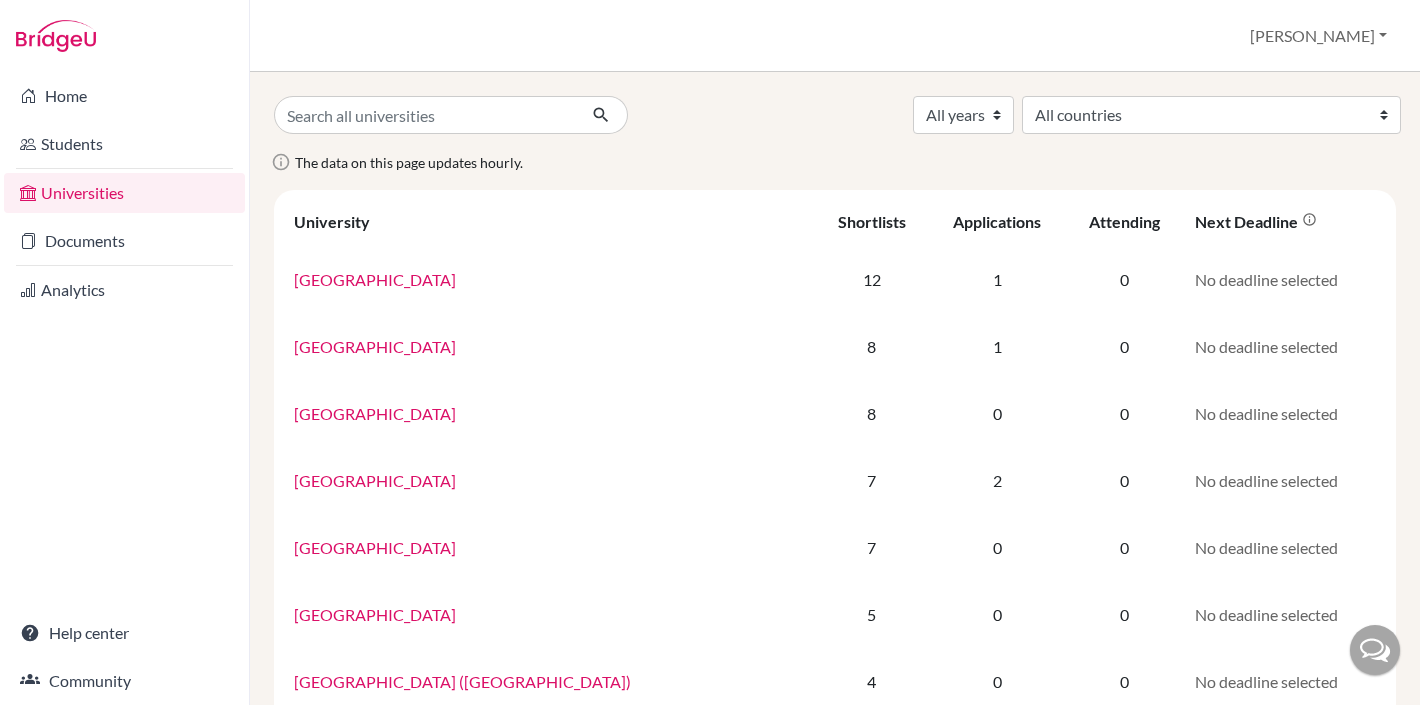 scroll, scrollTop: 0, scrollLeft: 0, axis: both 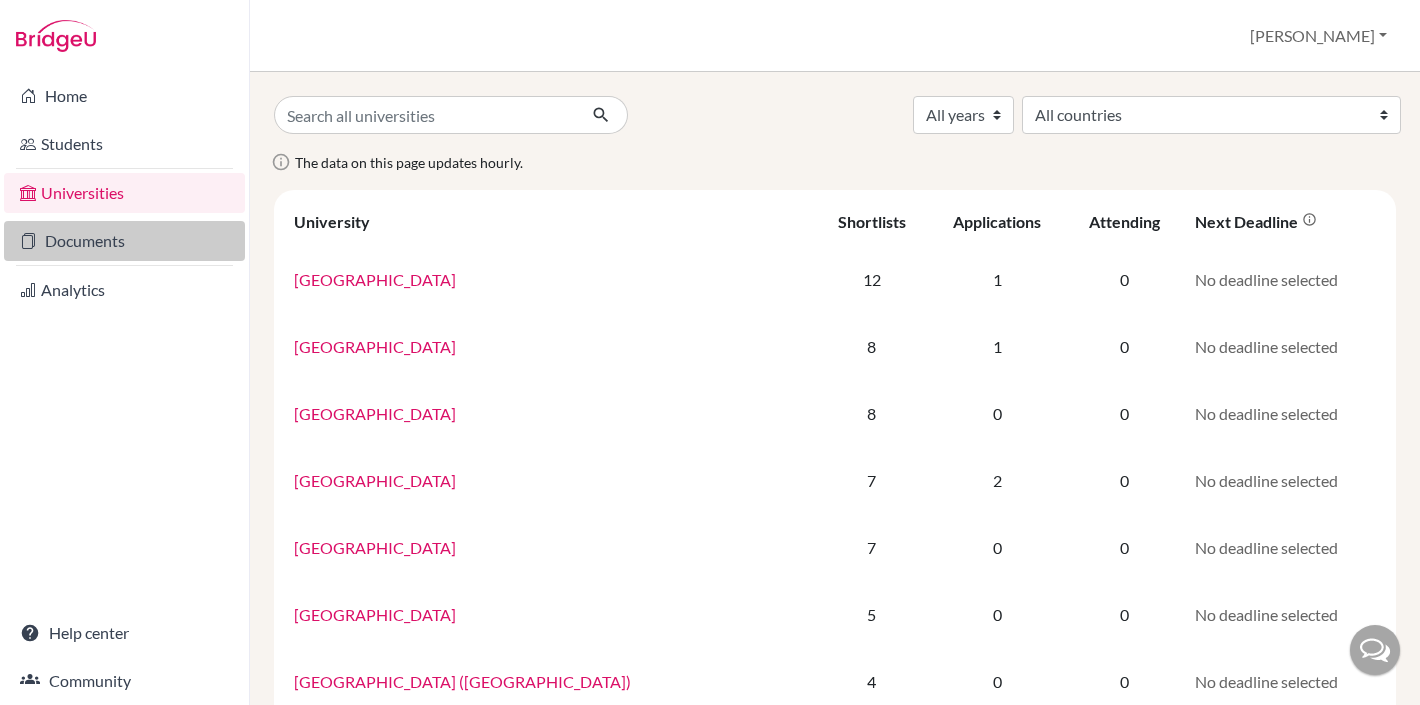 click on "Documents" at bounding box center (124, 241) 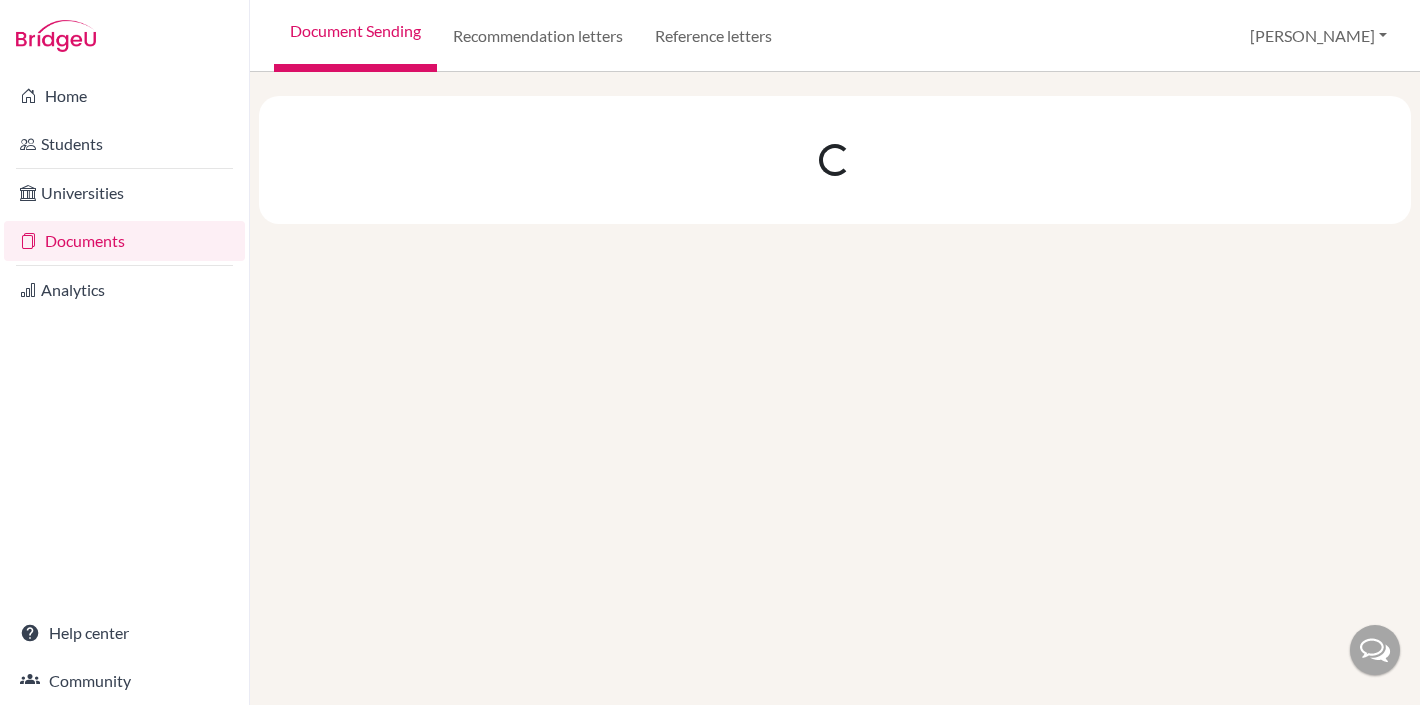 scroll, scrollTop: 0, scrollLeft: 0, axis: both 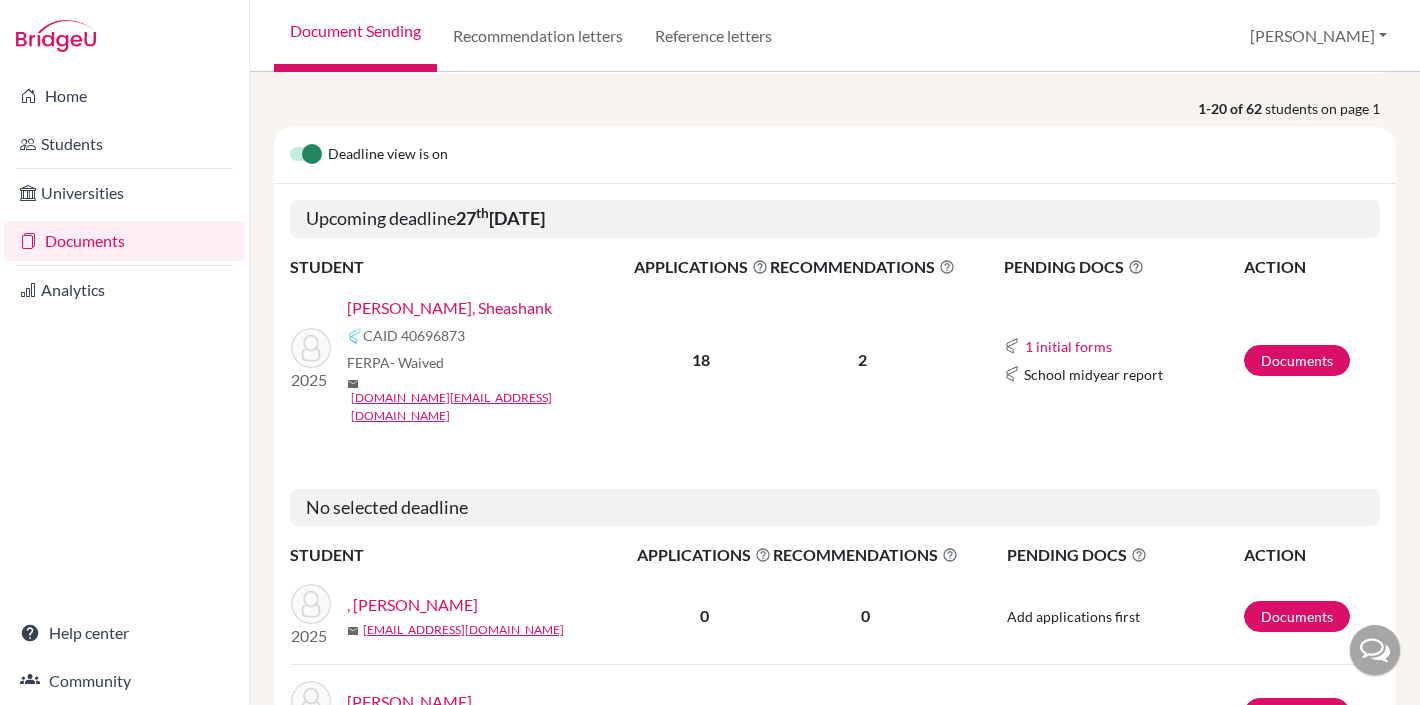 click on "CAID 40696873" at bounding box center (414, 335) 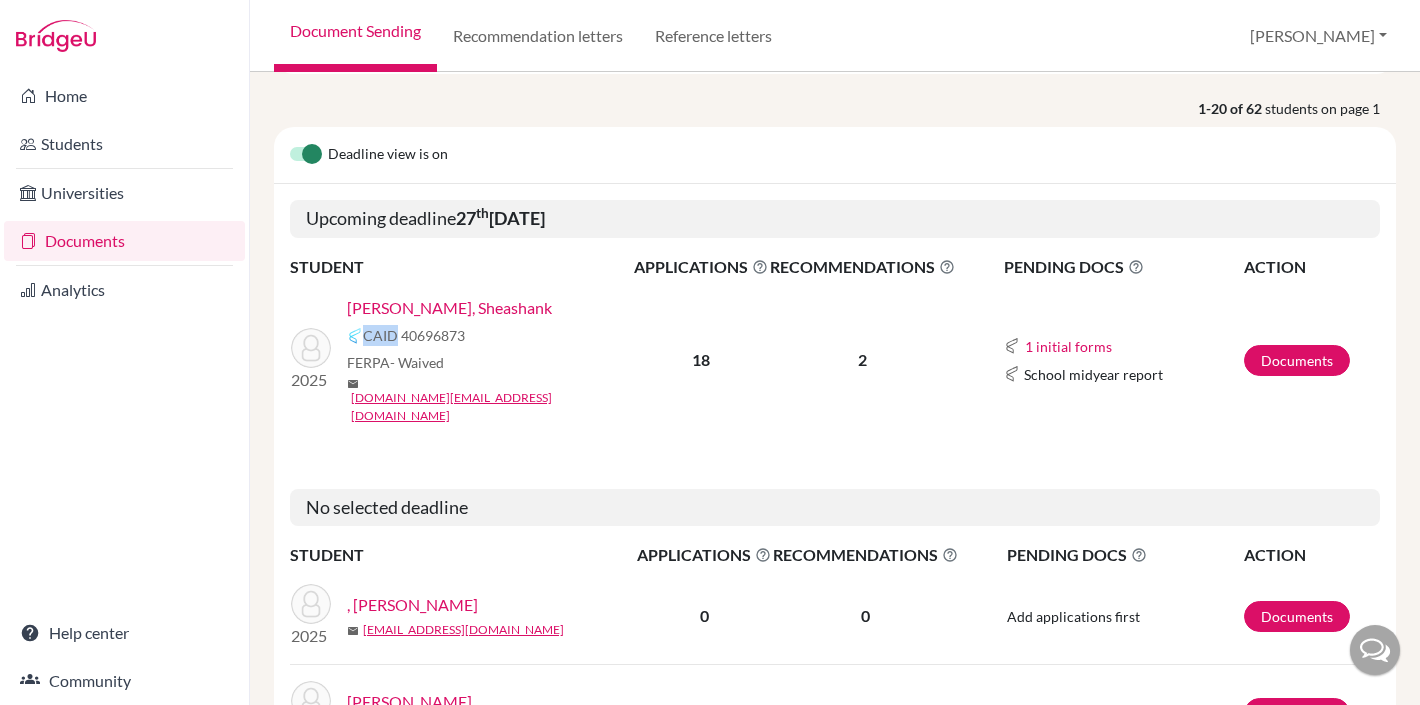 drag, startPoint x: 363, startPoint y: 366, endPoint x: 391, endPoint y: 370, distance: 28.284271 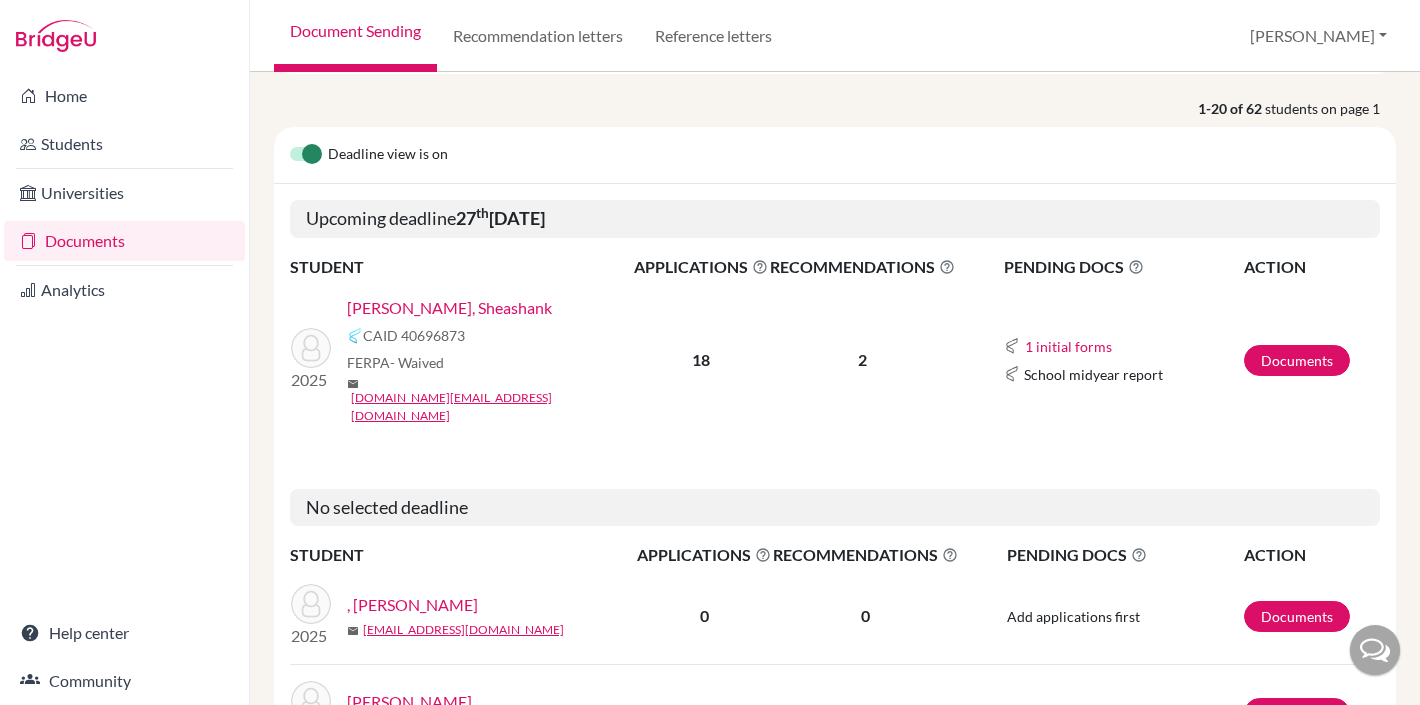 click on "CAID 40696873" at bounding box center (414, 335) 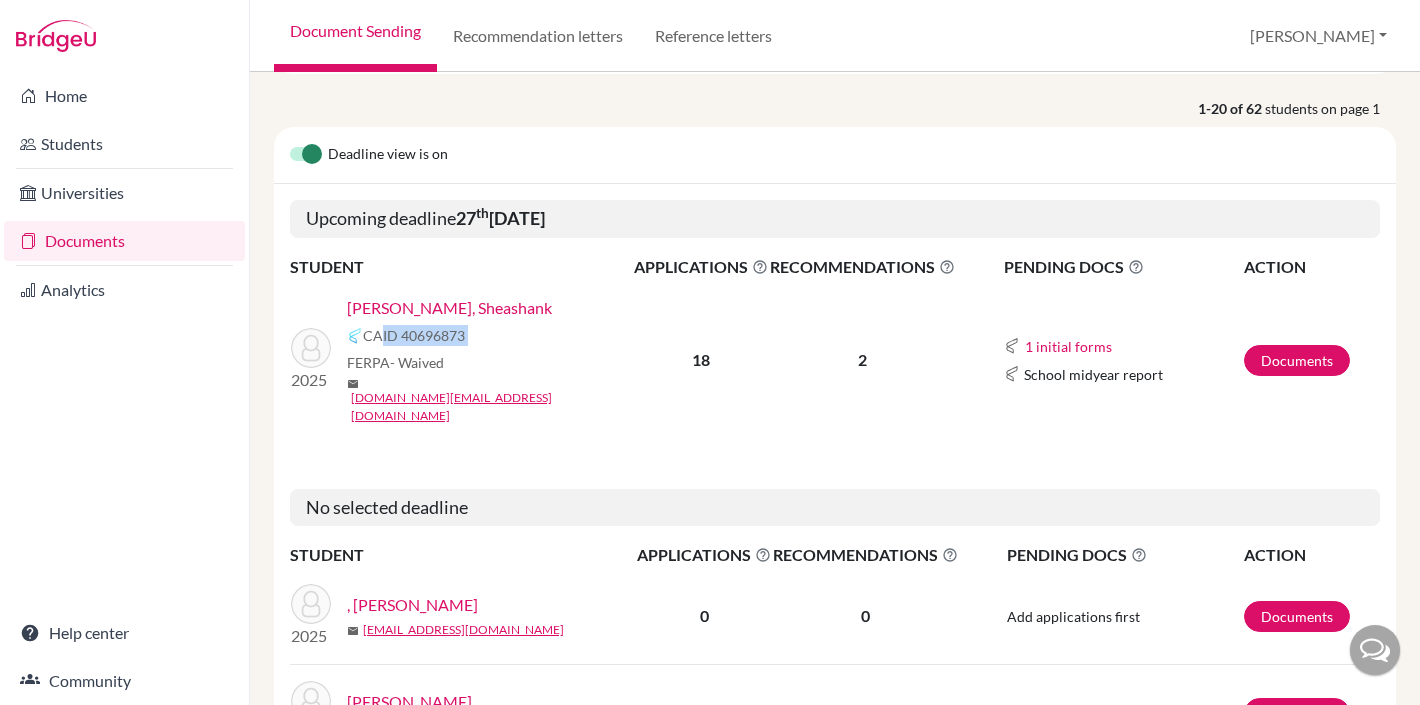 drag, startPoint x: 435, startPoint y: 371, endPoint x: 369, endPoint y: 379, distance: 66.48308 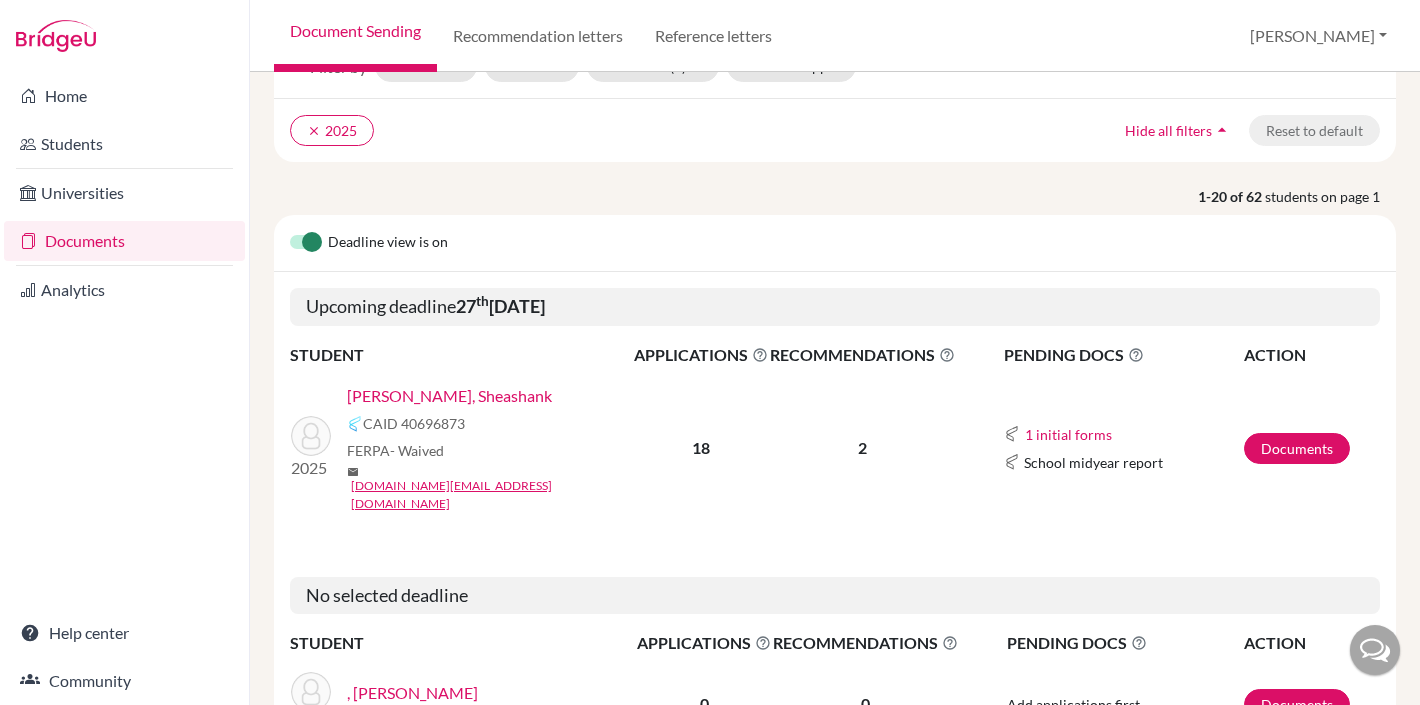 scroll, scrollTop: 126, scrollLeft: 0, axis: vertical 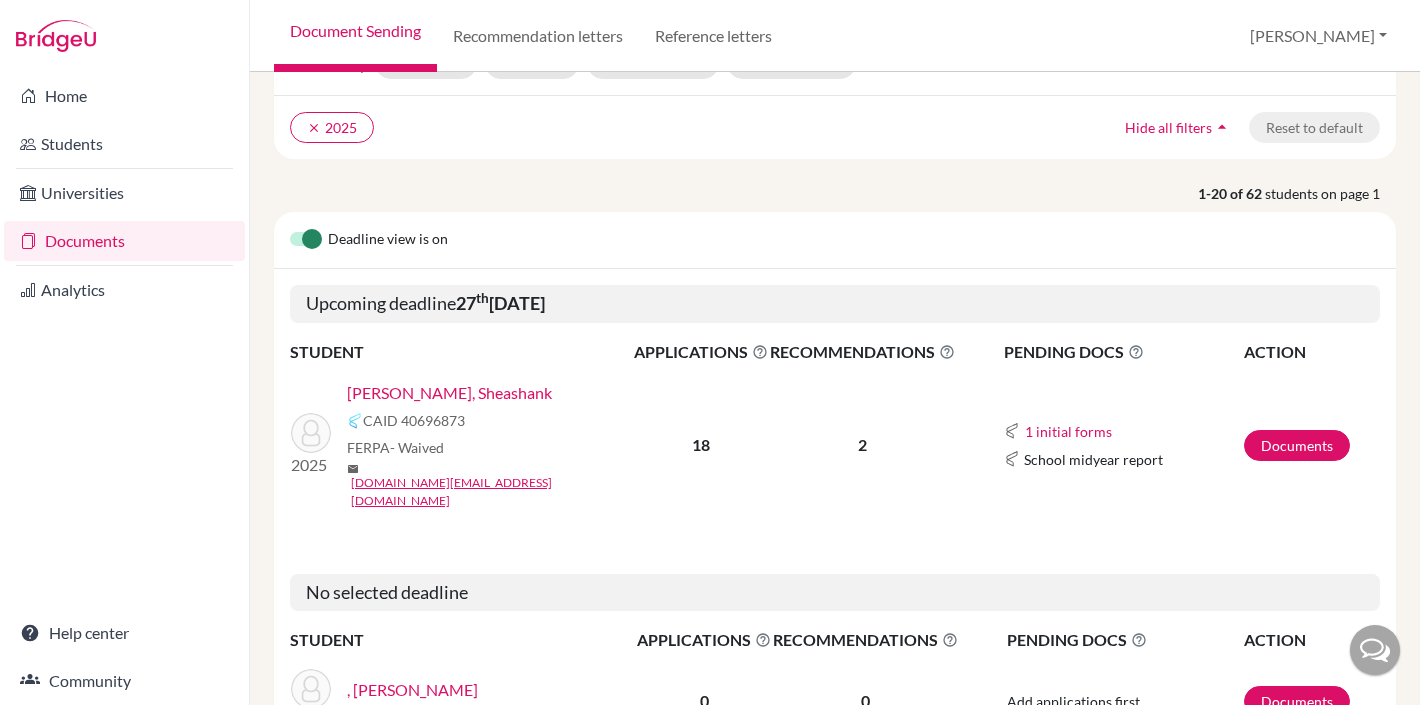 click on "Ezhil Maran, Sheashank" at bounding box center (449, 393) 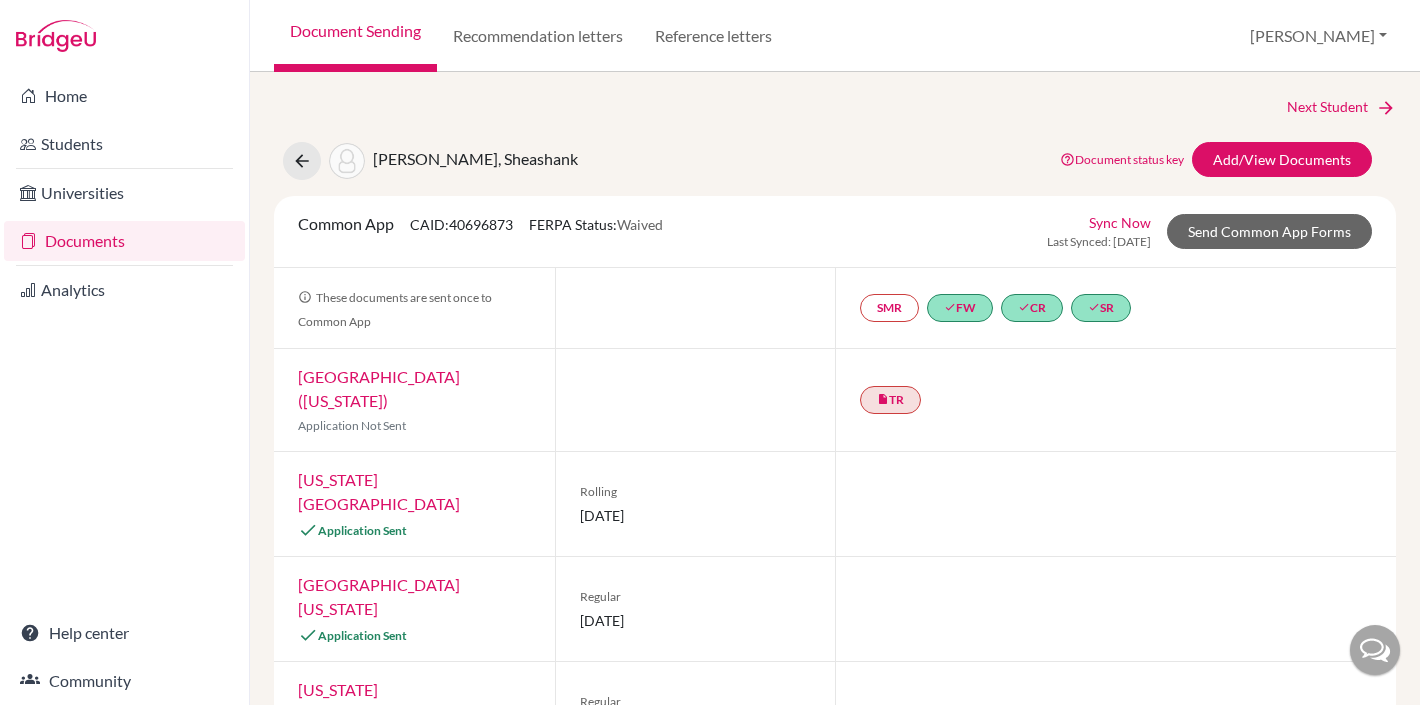 scroll, scrollTop: 0, scrollLeft: 0, axis: both 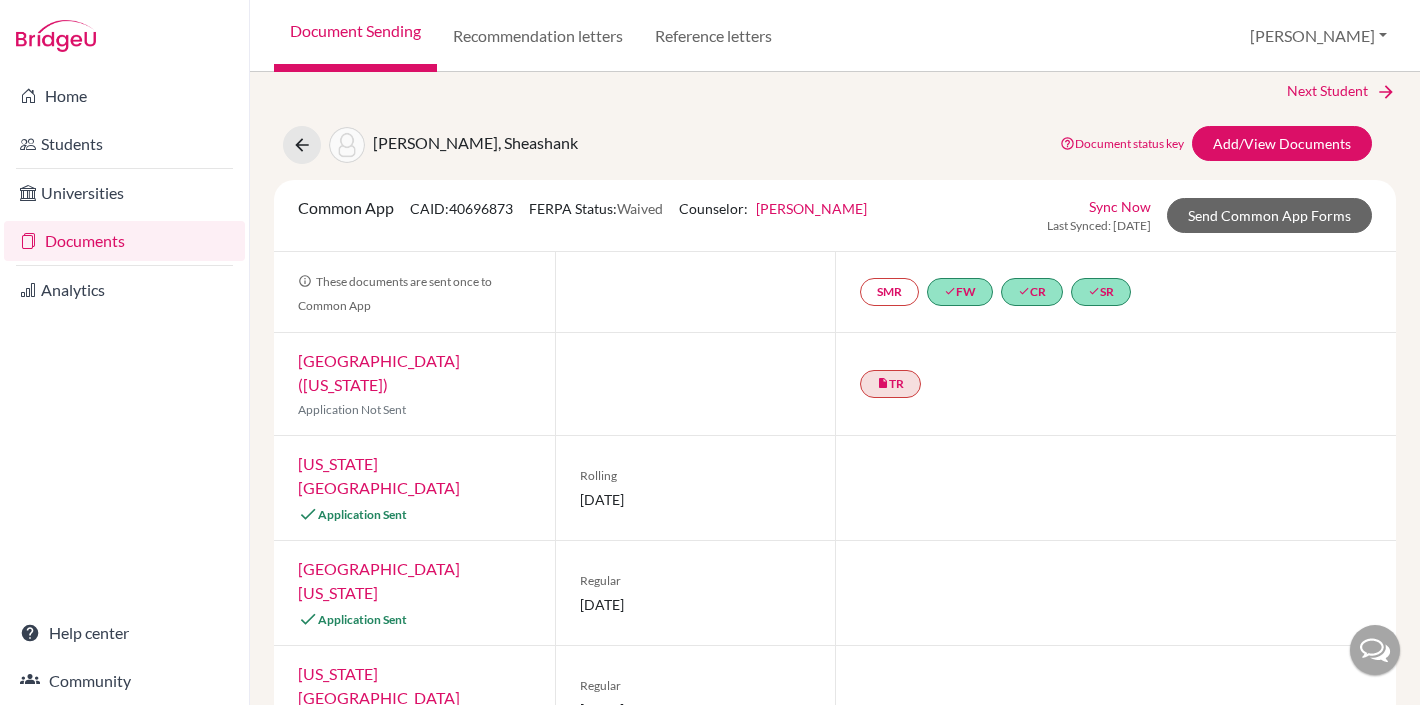 drag, startPoint x: 414, startPoint y: 211, endPoint x: 520, endPoint y: 215, distance: 106.07545 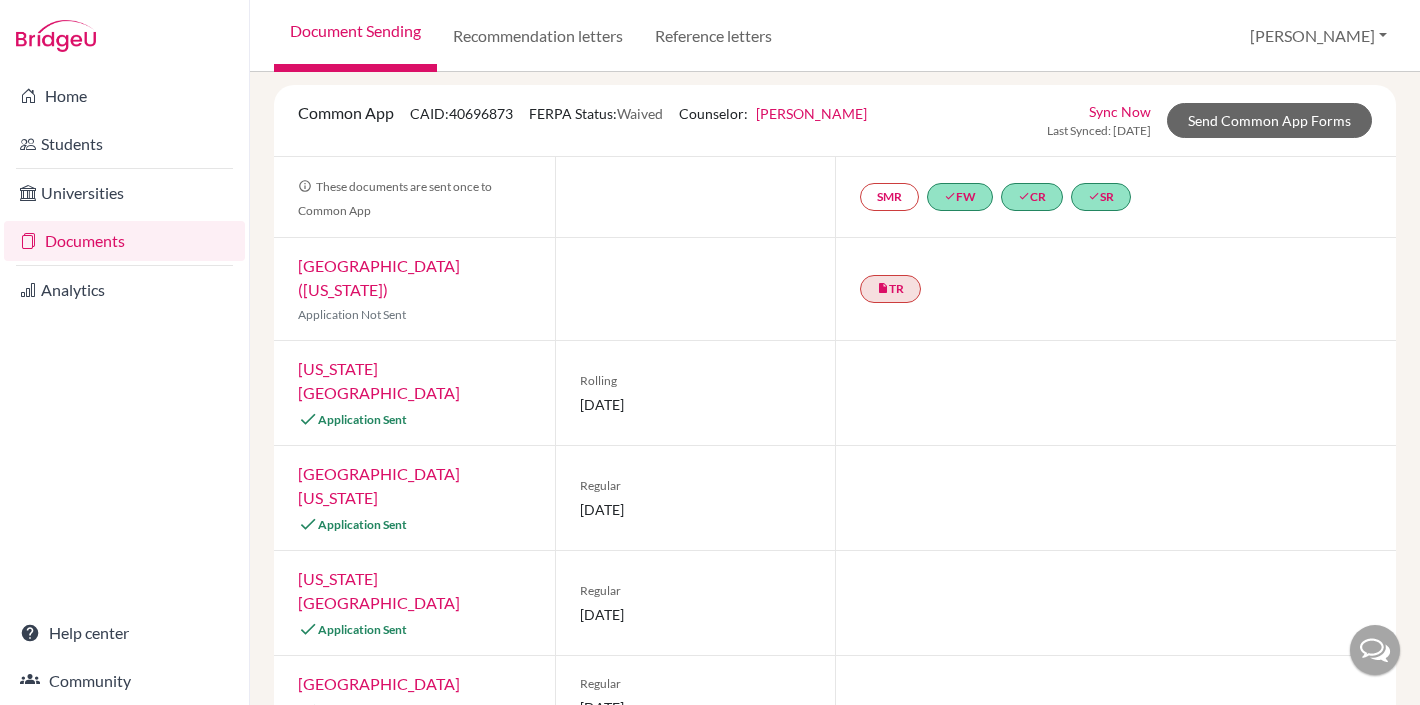 scroll, scrollTop: 106, scrollLeft: 0, axis: vertical 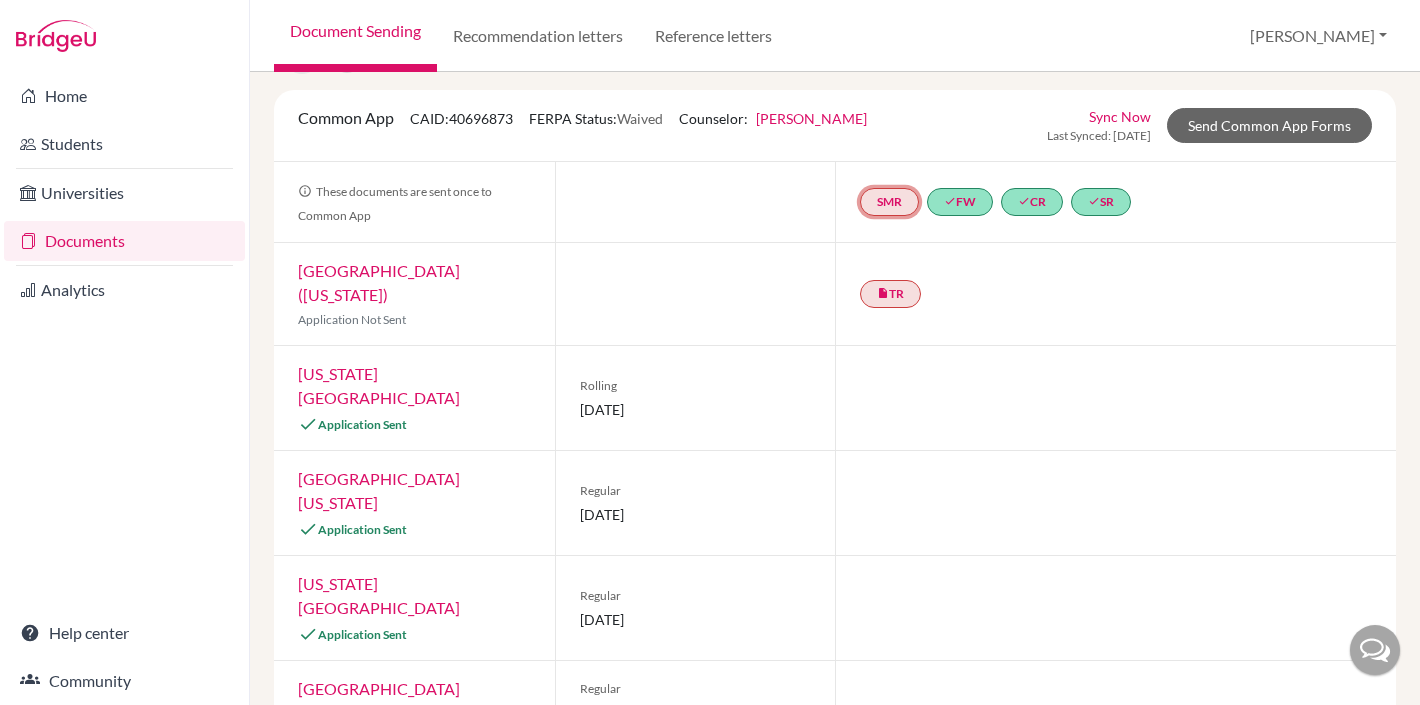 click on "SMR" 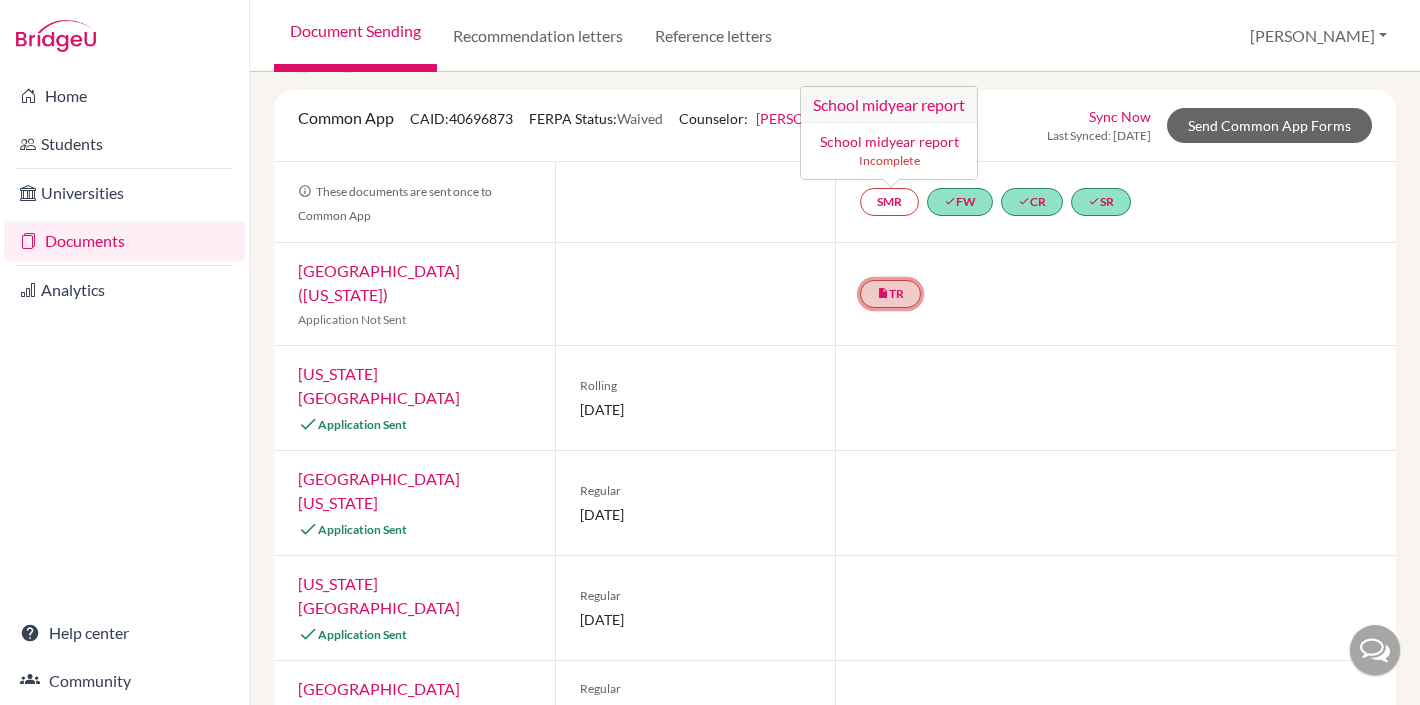 click on "insert_drive_file  TR" 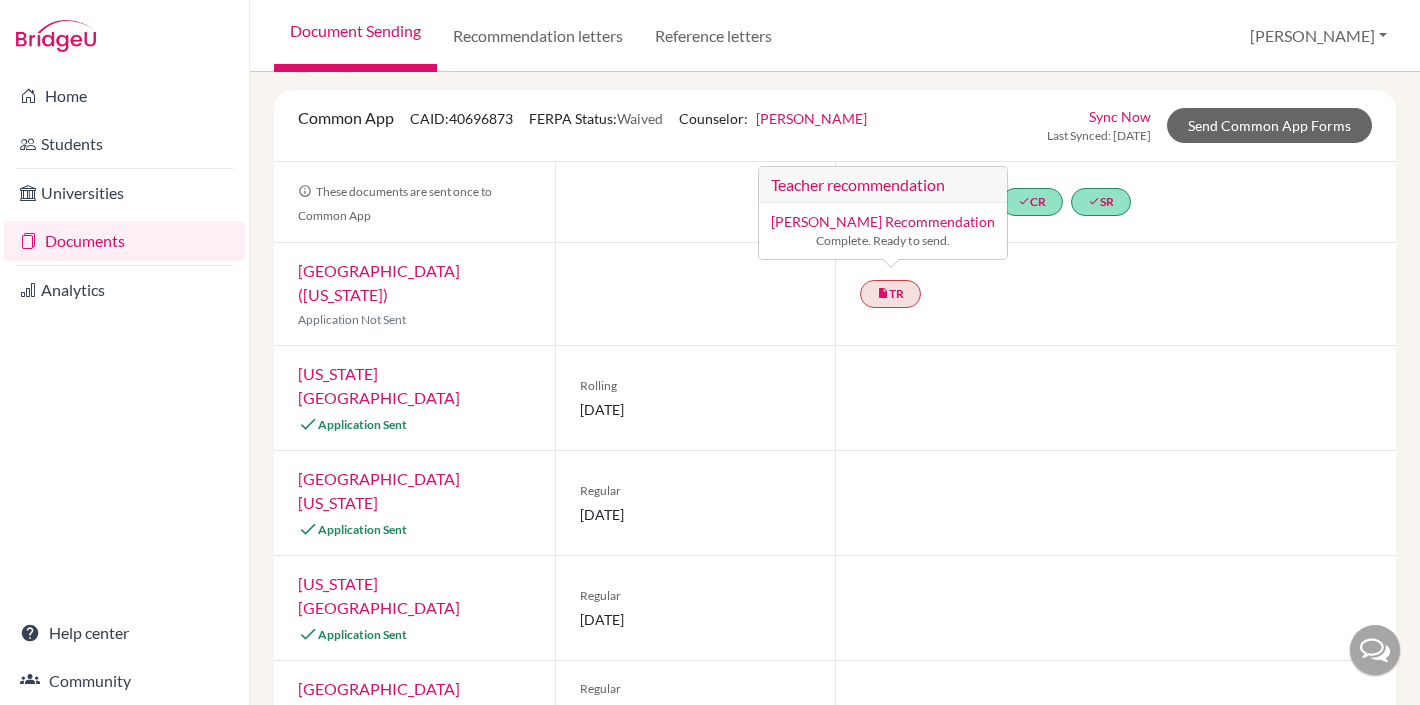 click on "insert_drive_file  TR Teacher recommendation
Geetha Gopinathan’s Recommendation
Complete. Ready to send." at bounding box center (1115, 294) 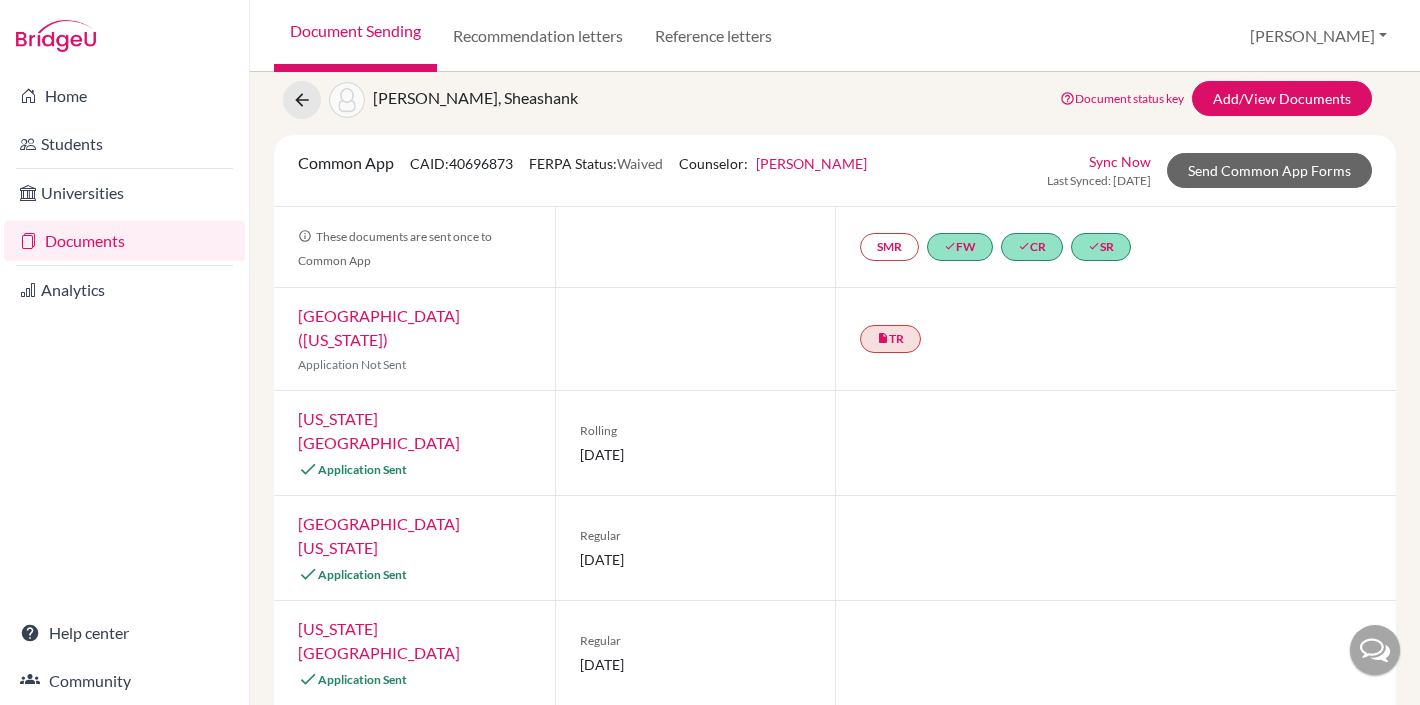 scroll, scrollTop: 57, scrollLeft: 0, axis: vertical 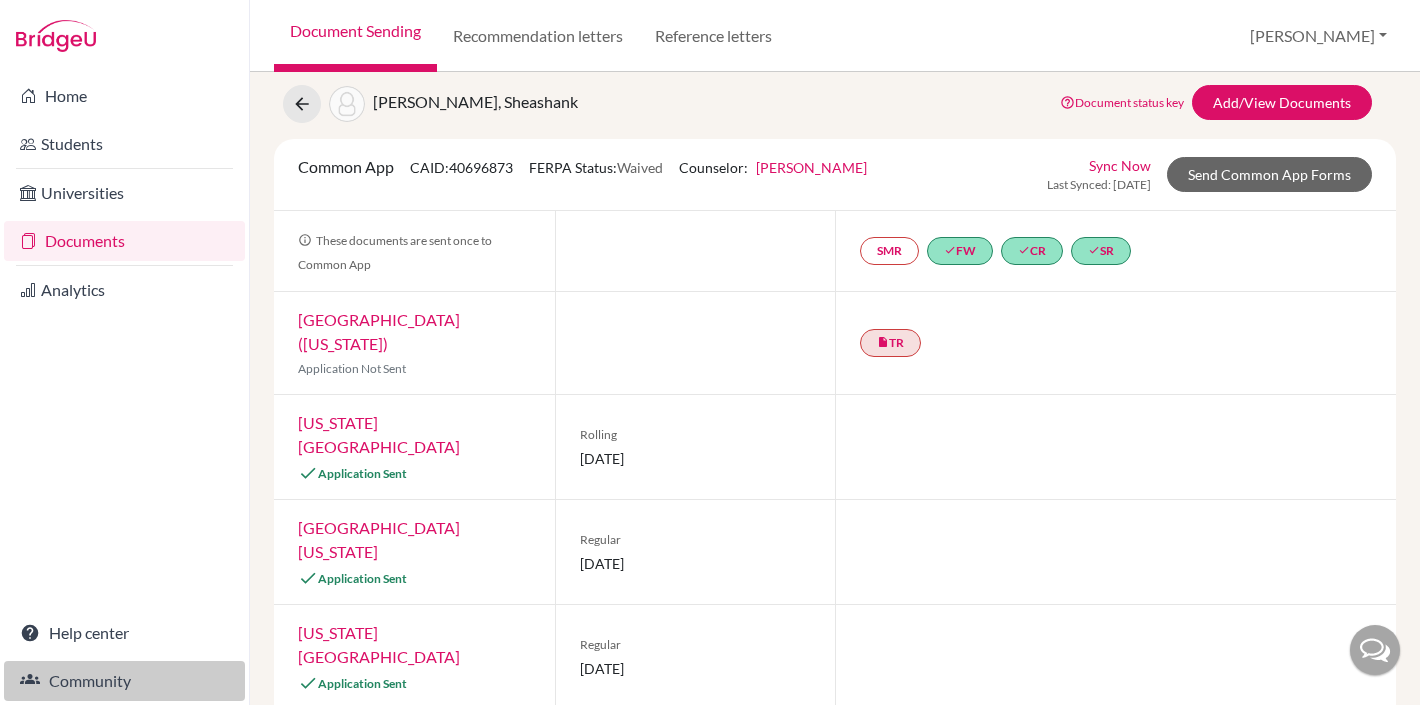 click on "Community" at bounding box center (124, 681) 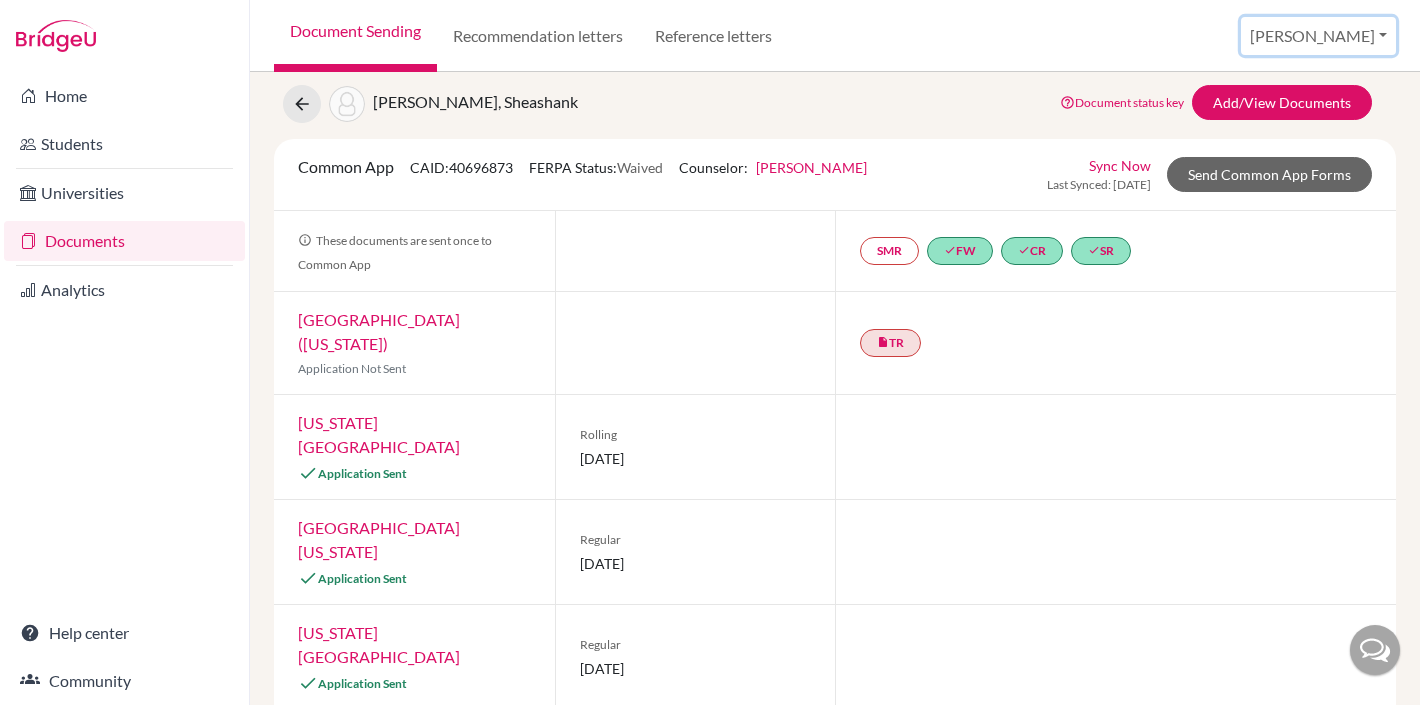 click on "[PERSON_NAME]" at bounding box center [1318, 36] 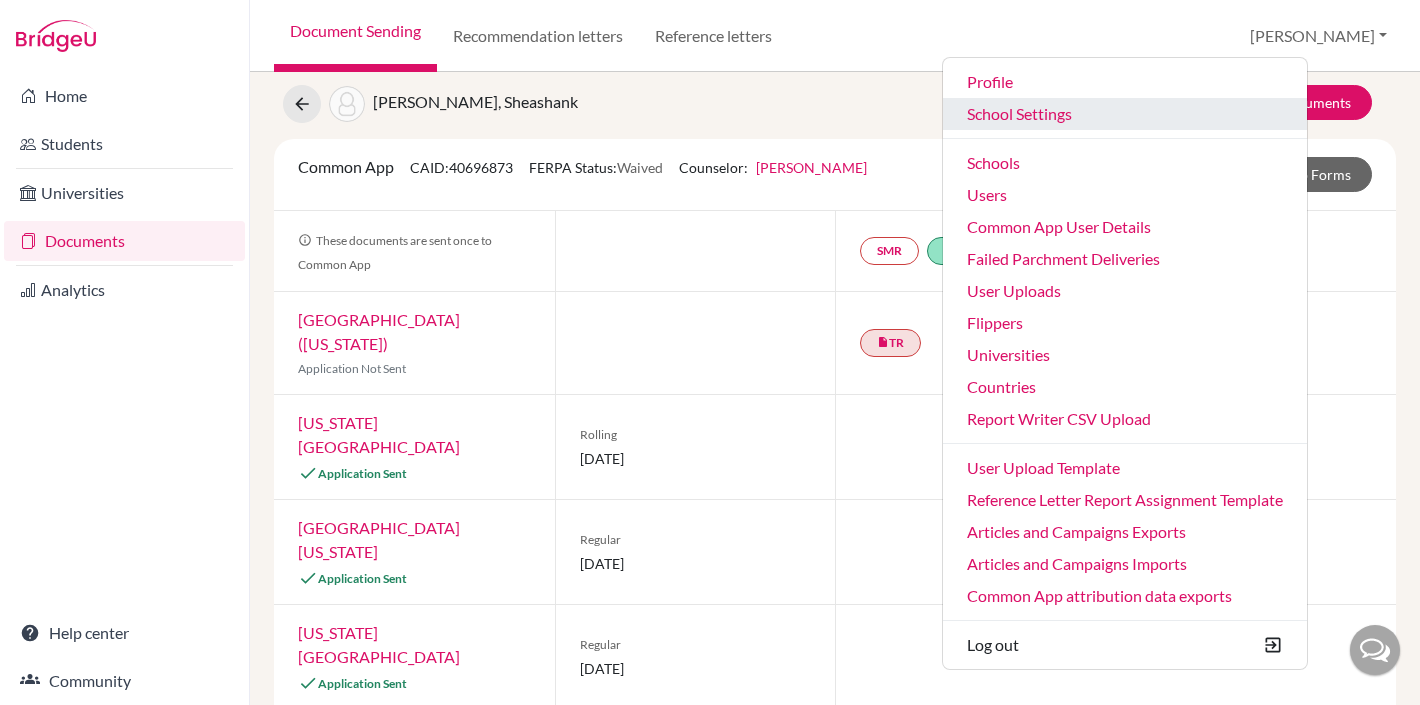 click on "School Settings" at bounding box center [1125, 114] 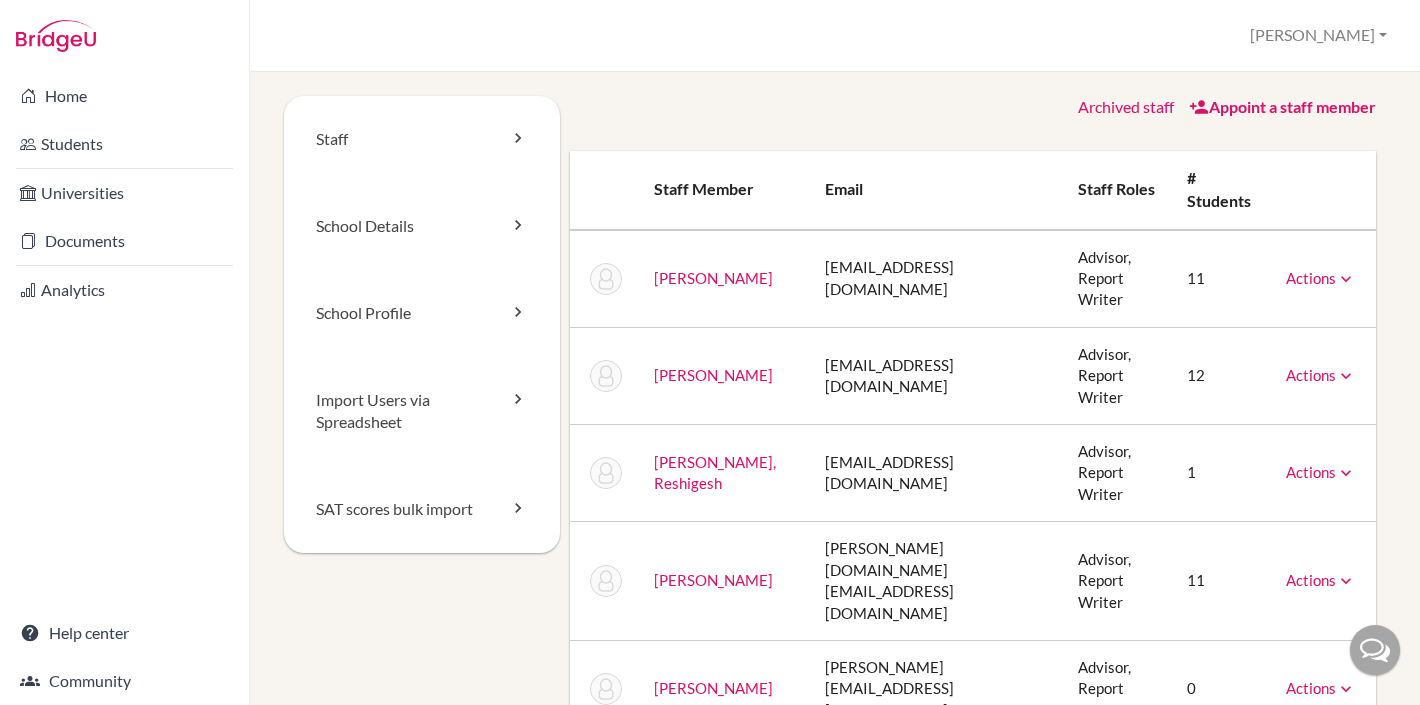 scroll, scrollTop: 0, scrollLeft: 0, axis: both 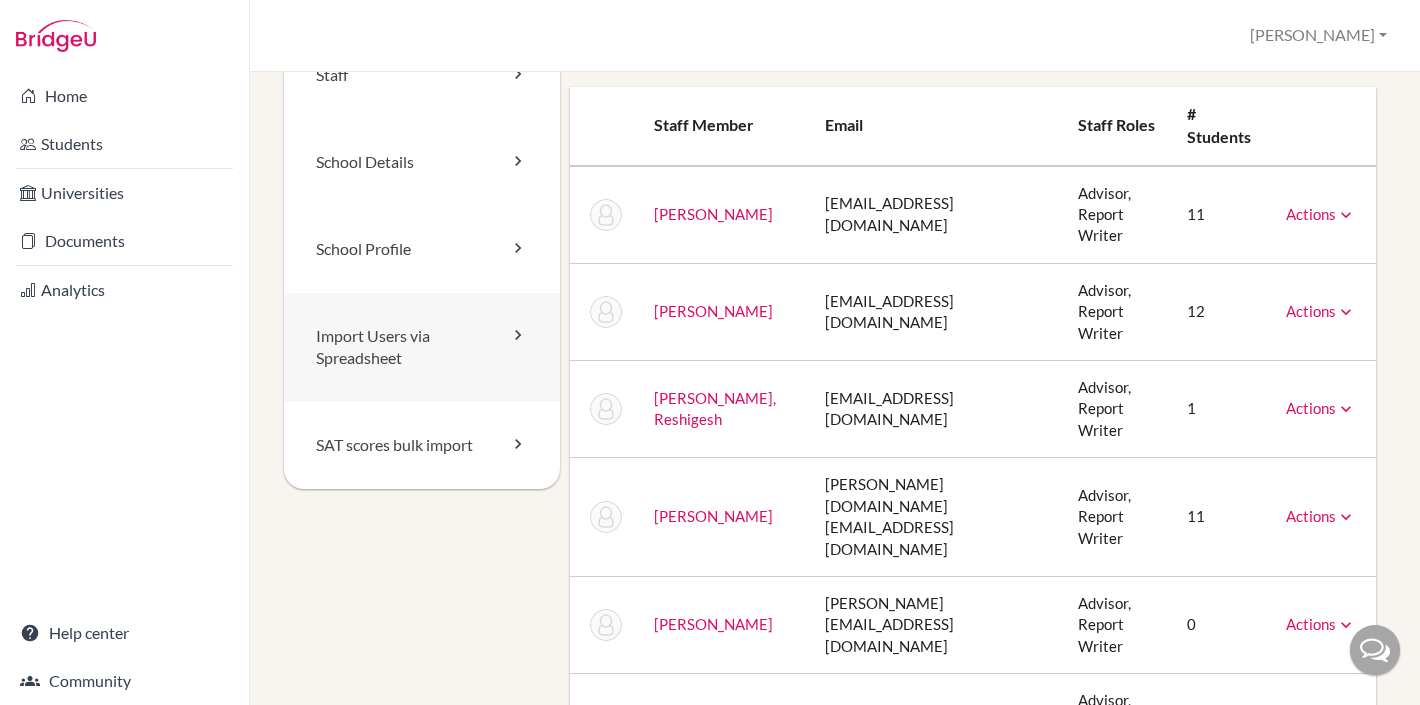 click on "Import Users via Spreadsheet" at bounding box center (422, 348) 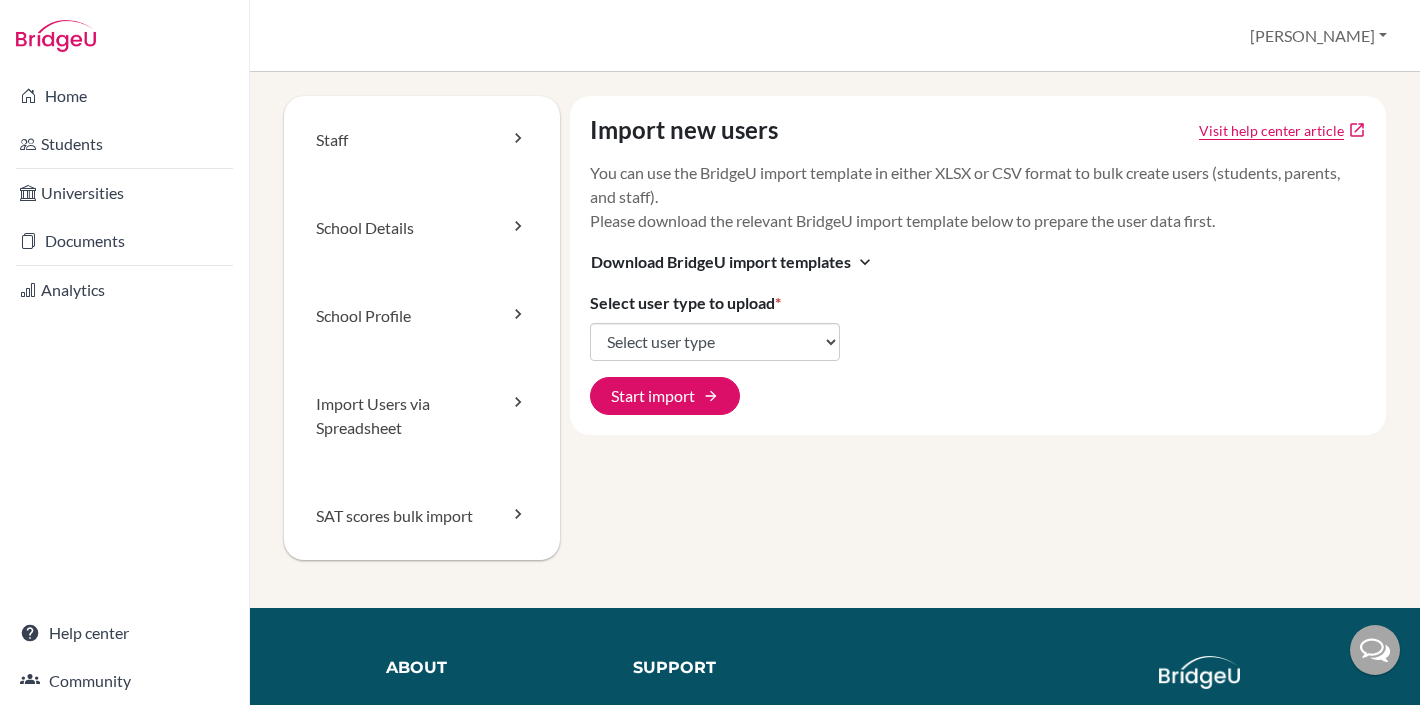 scroll, scrollTop: 0, scrollLeft: 0, axis: both 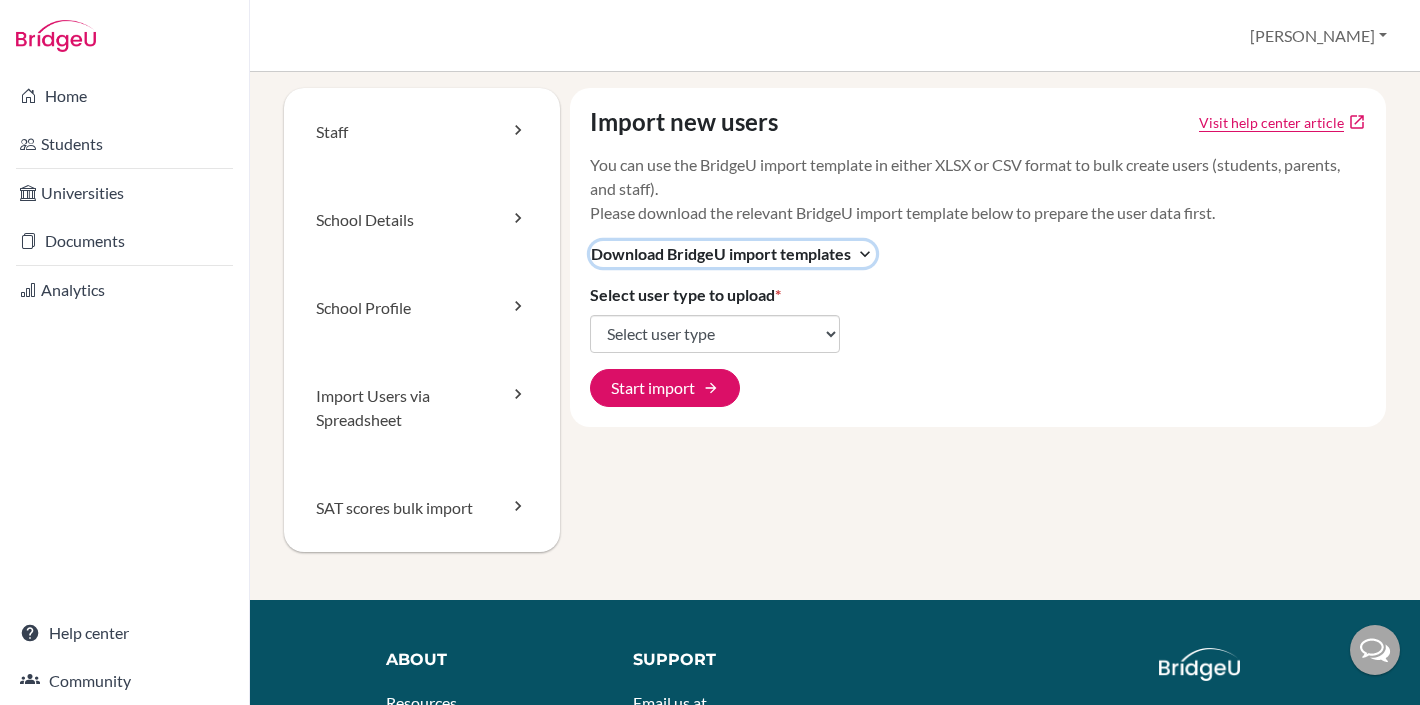 click on "Download BridgeU import templates" at bounding box center (721, 254) 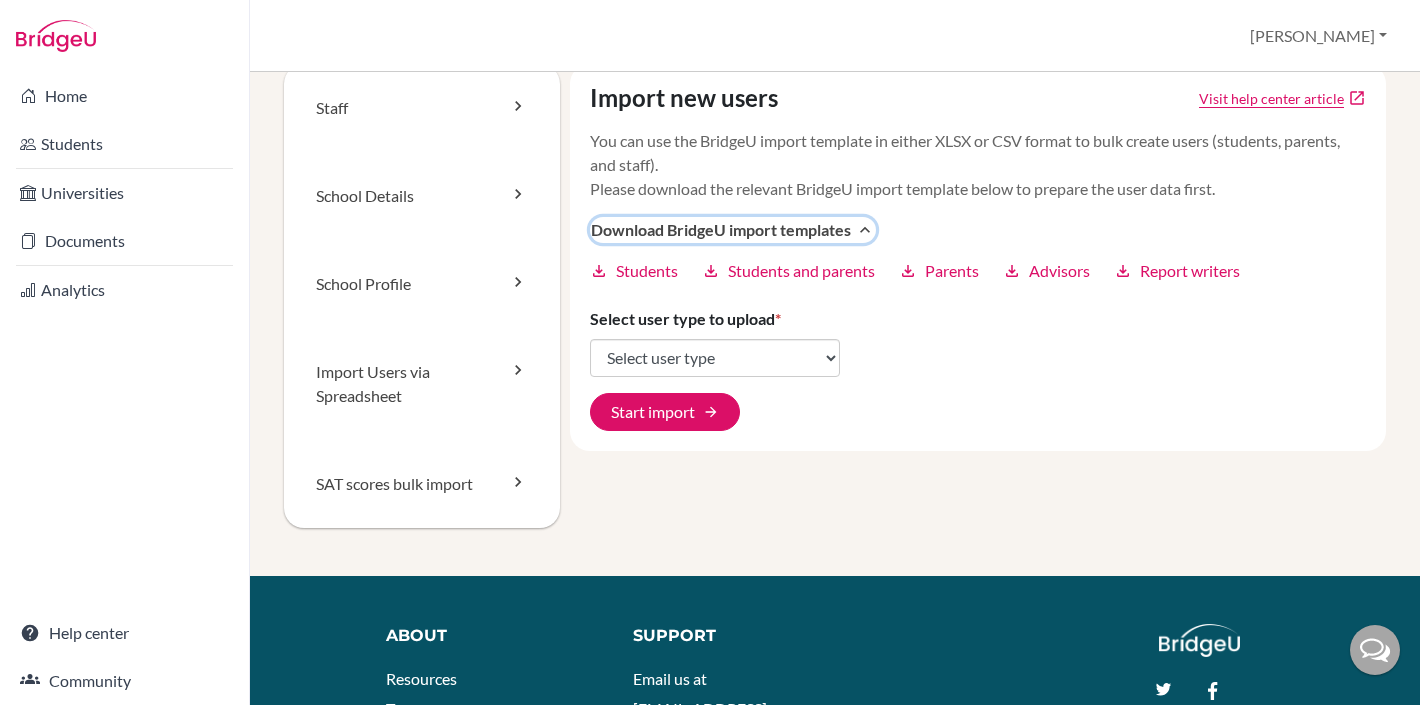 scroll, scrollTop: 36, scrollLeft: 0, axis: vertical 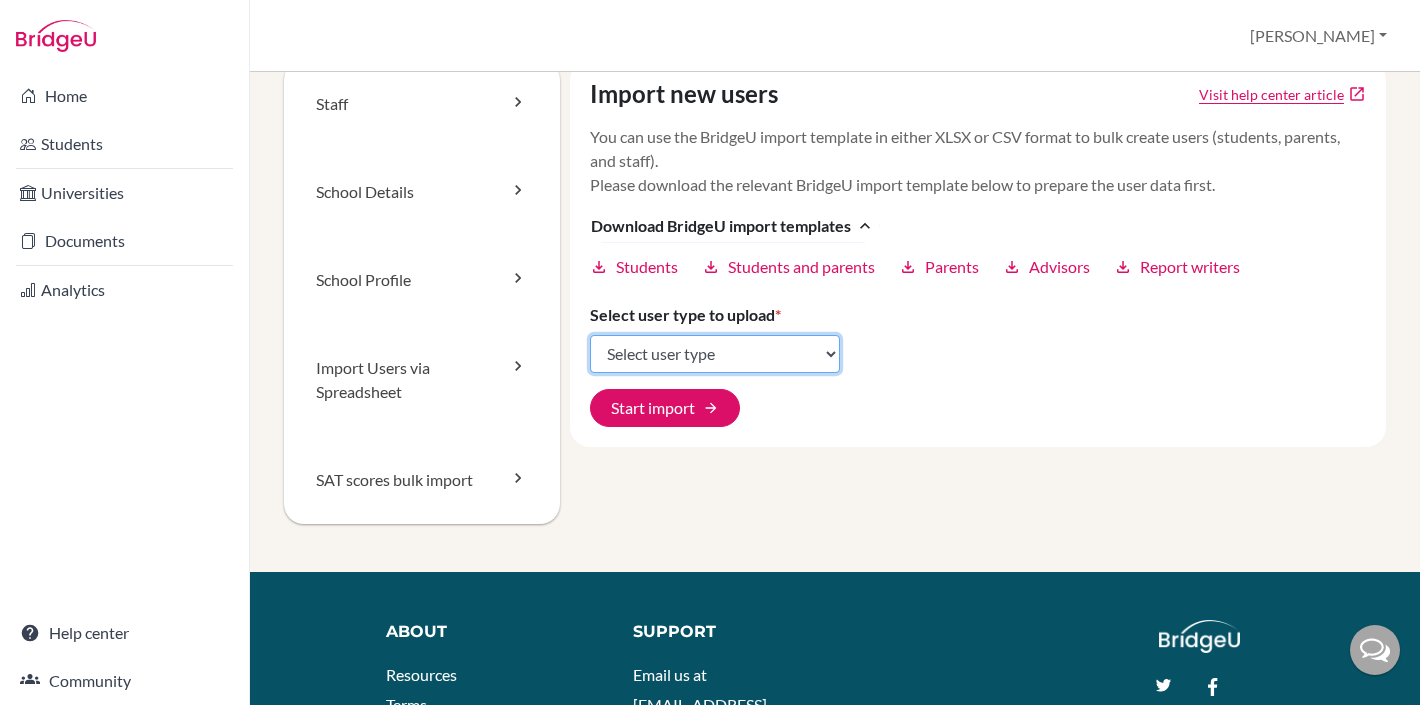 click on "Select user type Students Students and parents Parents Advisors Report writers" 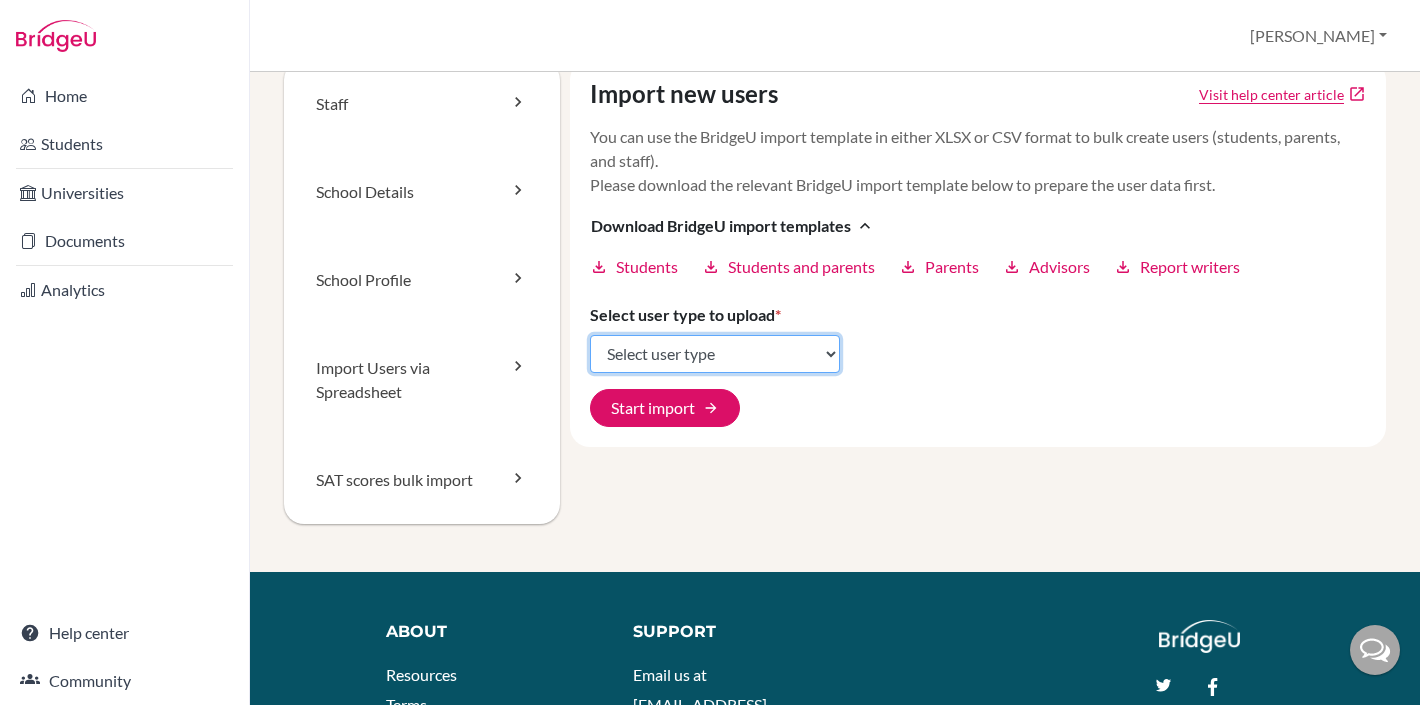 select on "students" 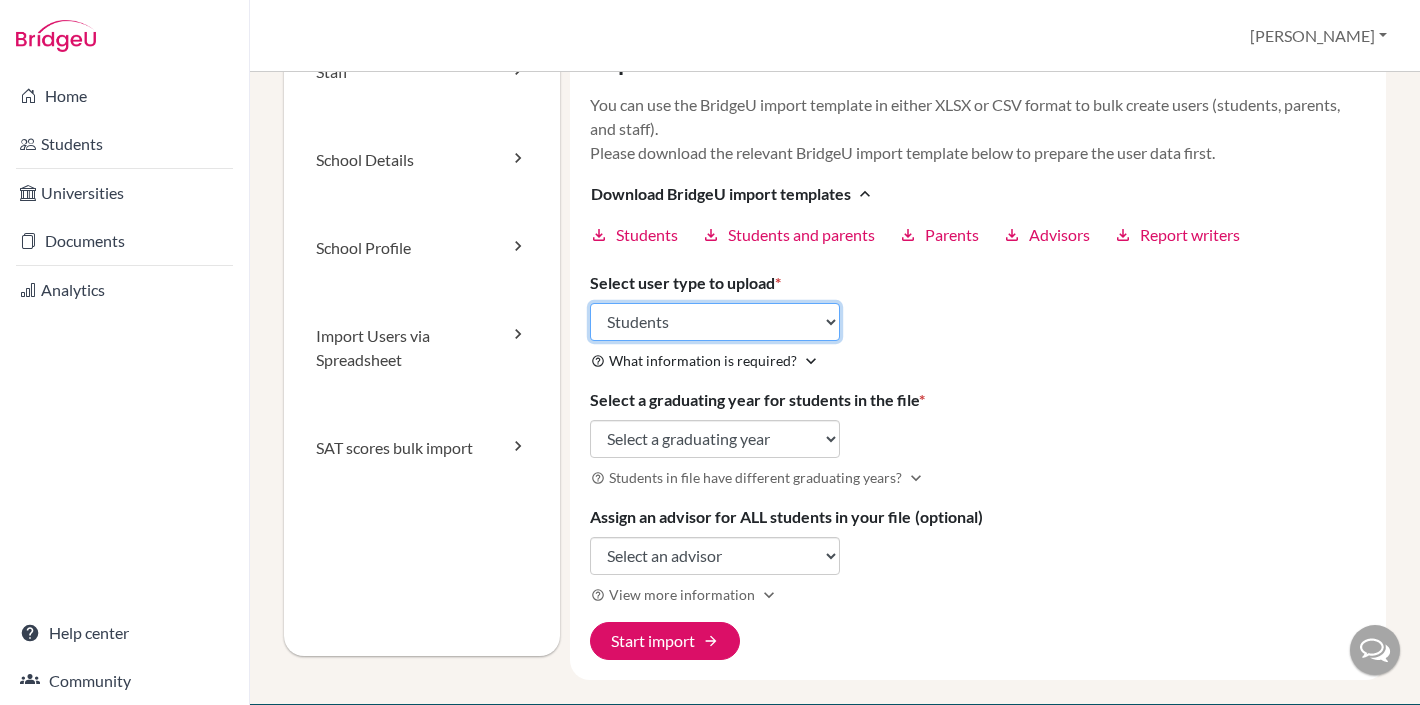 scroll, scrollTop: 106, scrollLeft: 0, axis: vertical 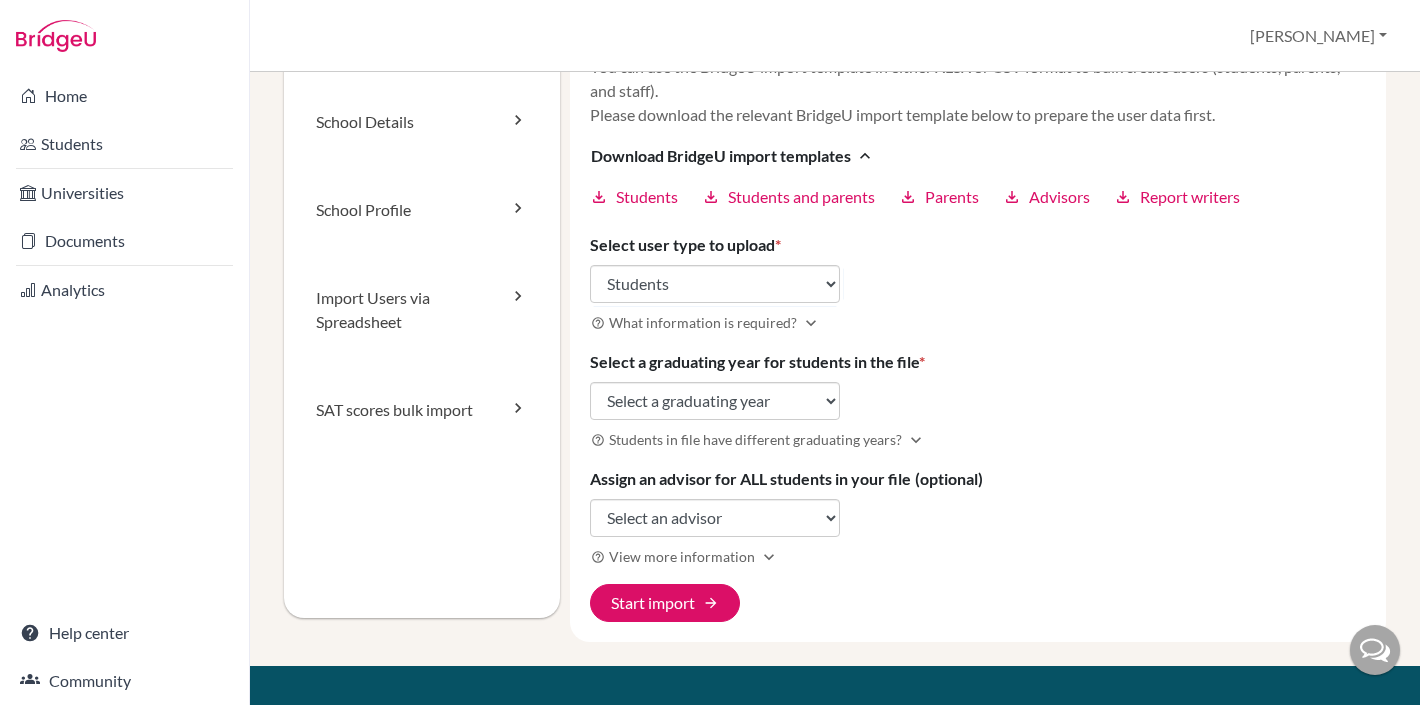 click on "Select a graduating year for students in the file *" 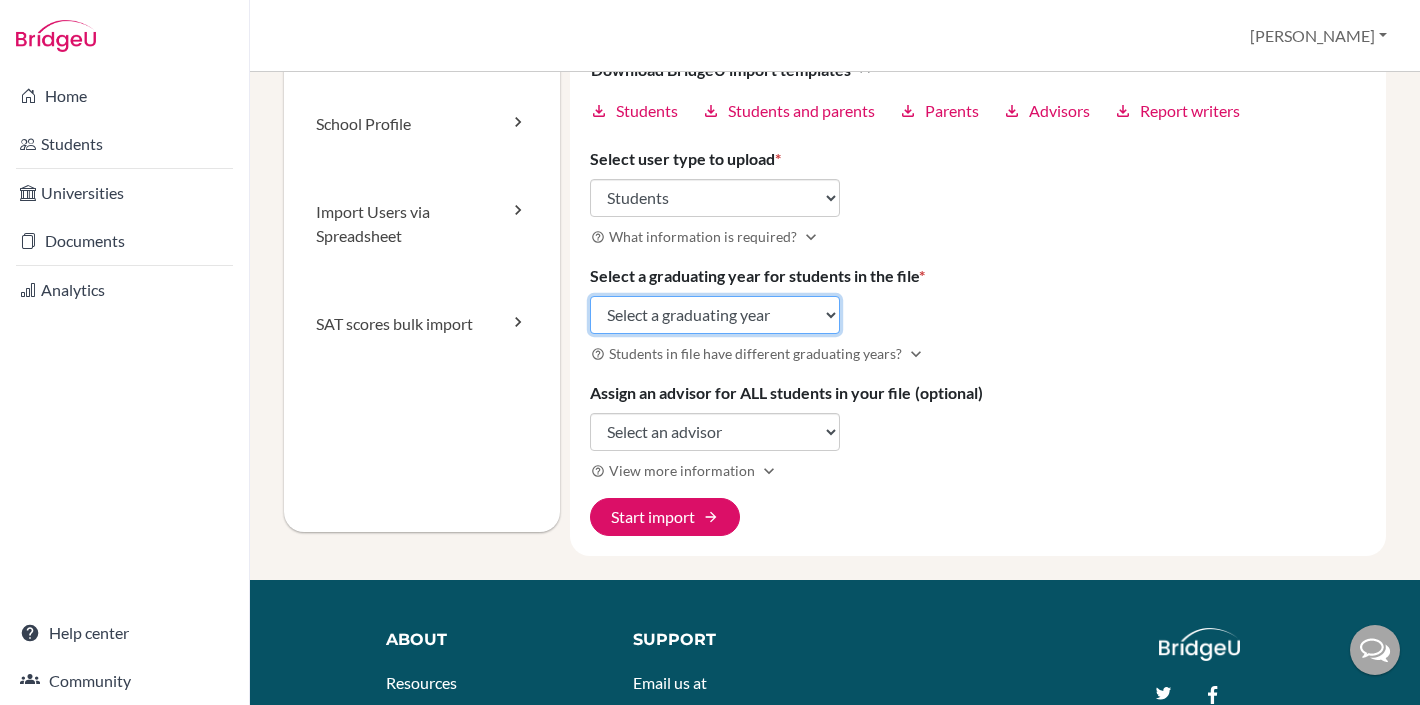 scroll, scrollTop: 201, scrollLeft: 0, axis: vertical 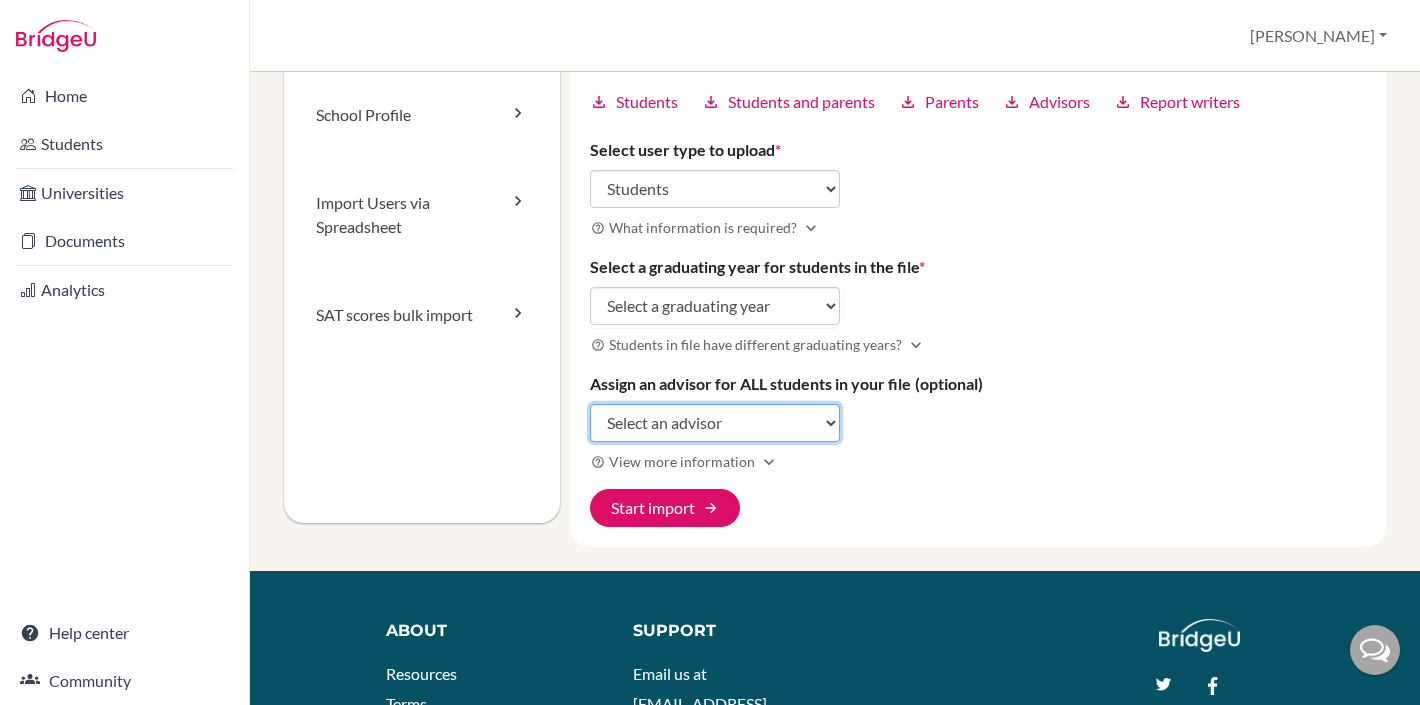 click on "Select an advisor Chaitanya Cheke Nithya Christopher Reshigesh Ganesh Rajalakshmi Pandian Kavya Sreenivasan Rajesh Vasudevan" 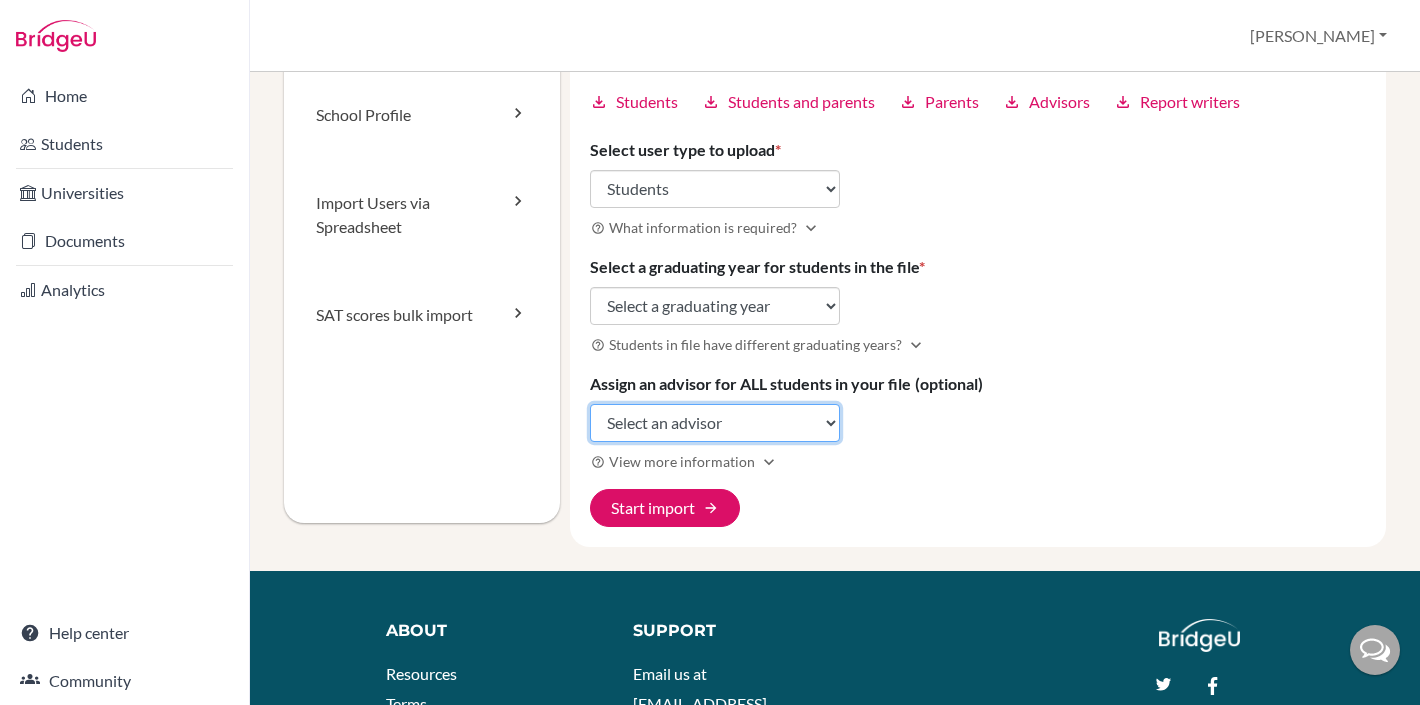 select on "458971" 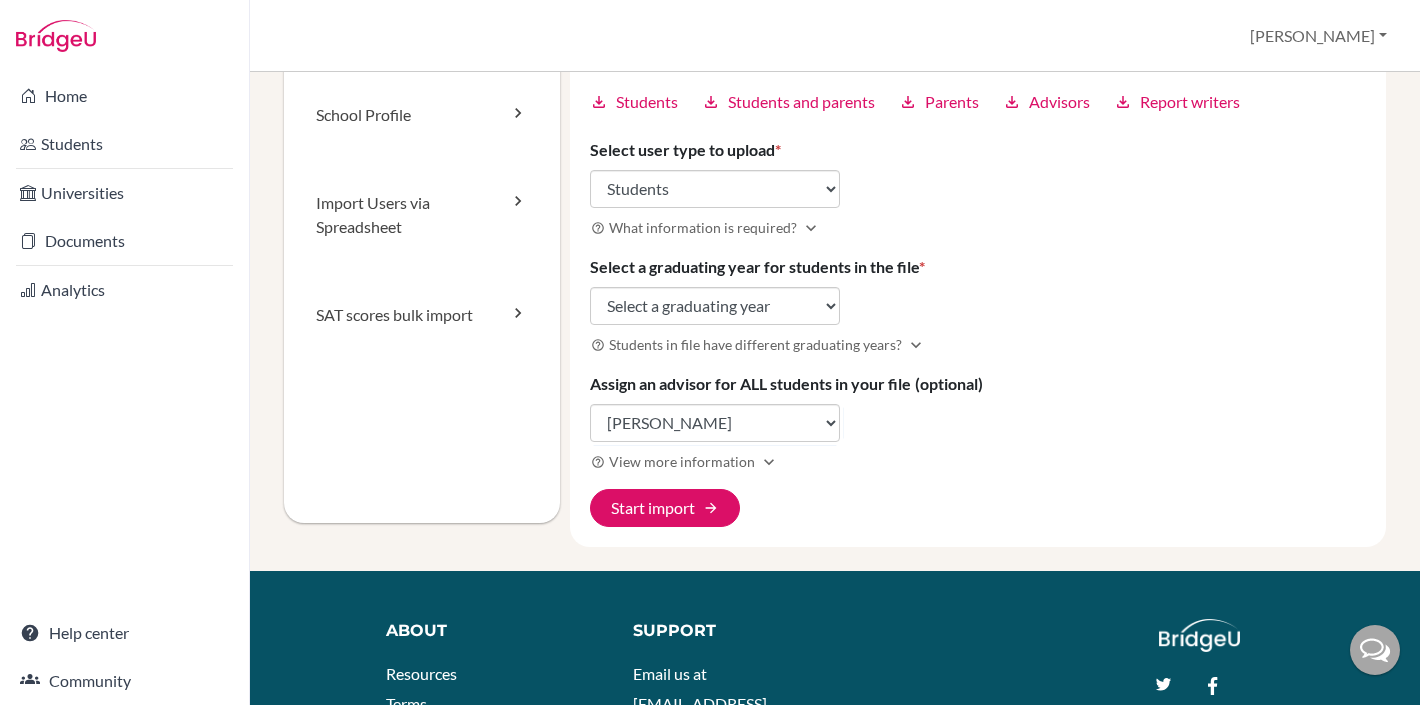 click on "(optional)" at bounding box center (949, 383) 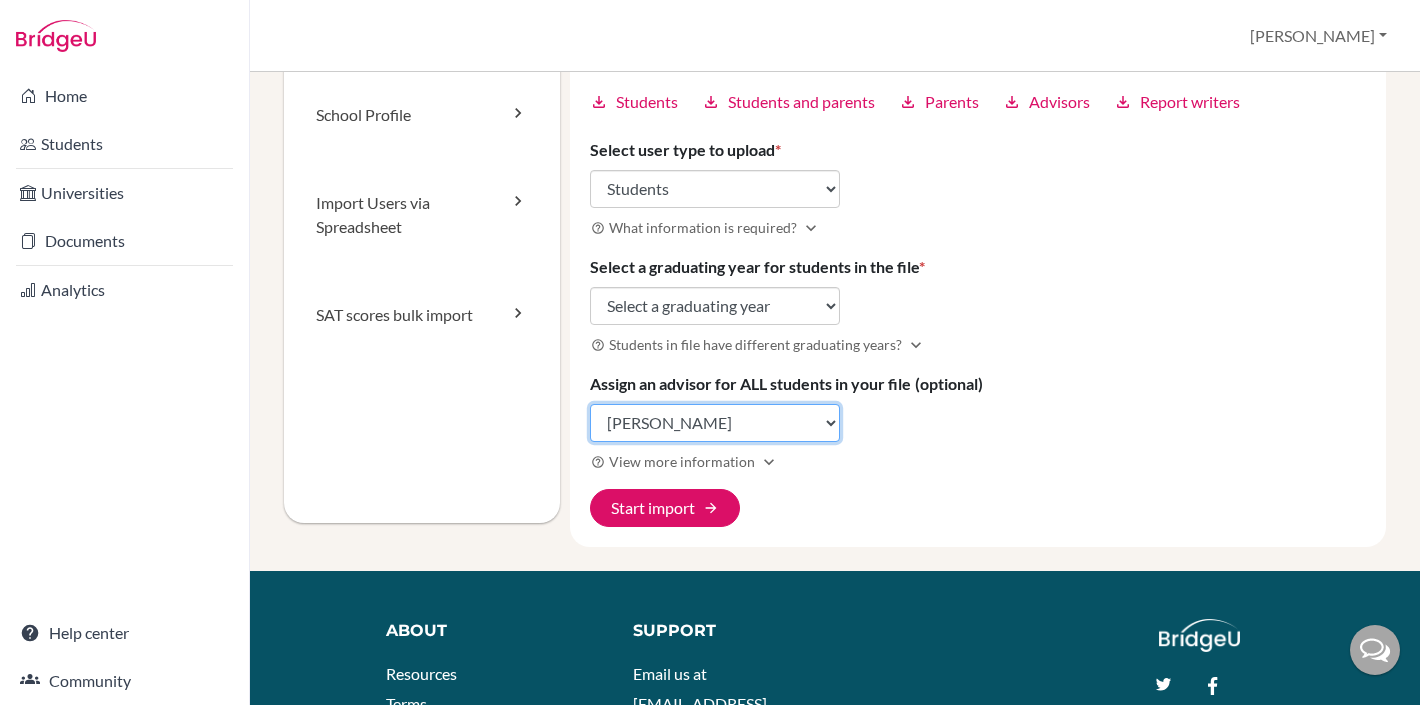 click on "Select an advisor Chaitanya Cheke Nithya Christopher Reshigesh Ganesh Rajalakshmi Pandian Kavya Sreenivasan Rajesh Vasudevan" 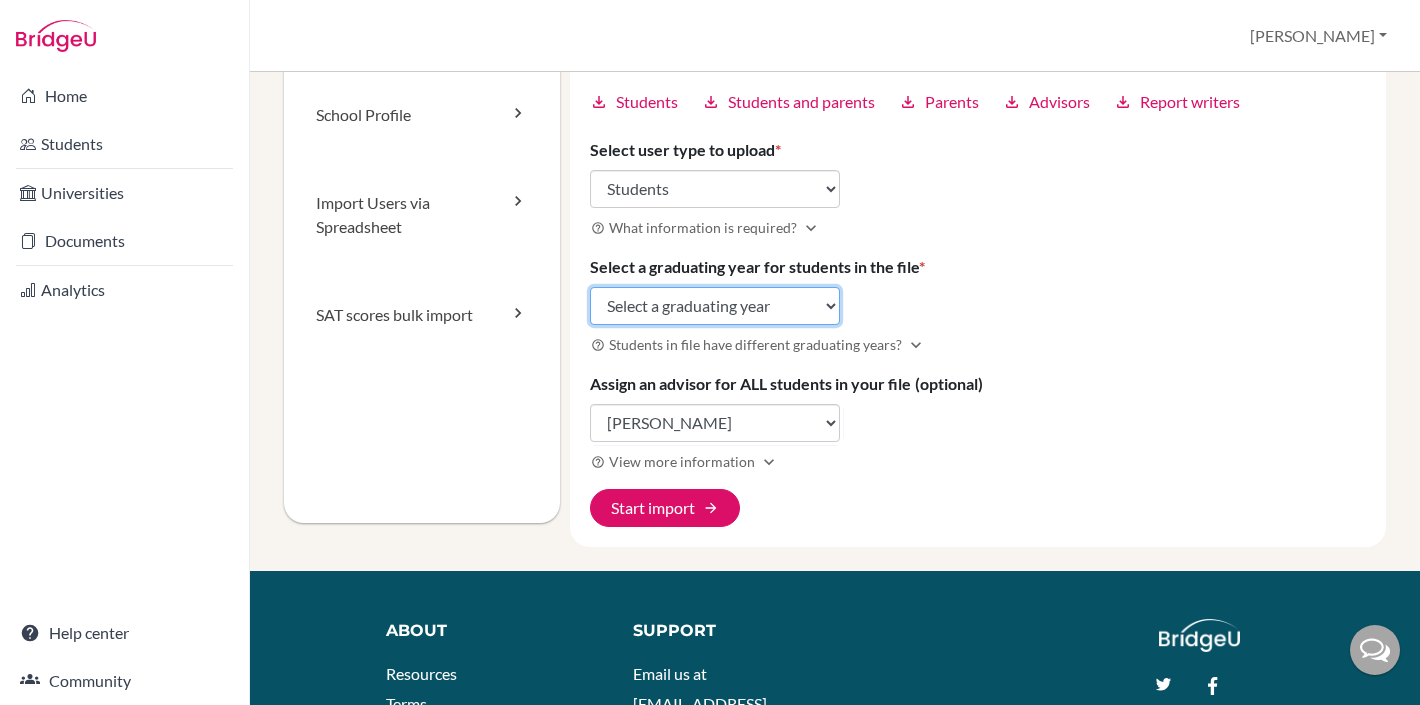 click on "Select a graduating year 2024 2025 2026 2027 2028 2029" 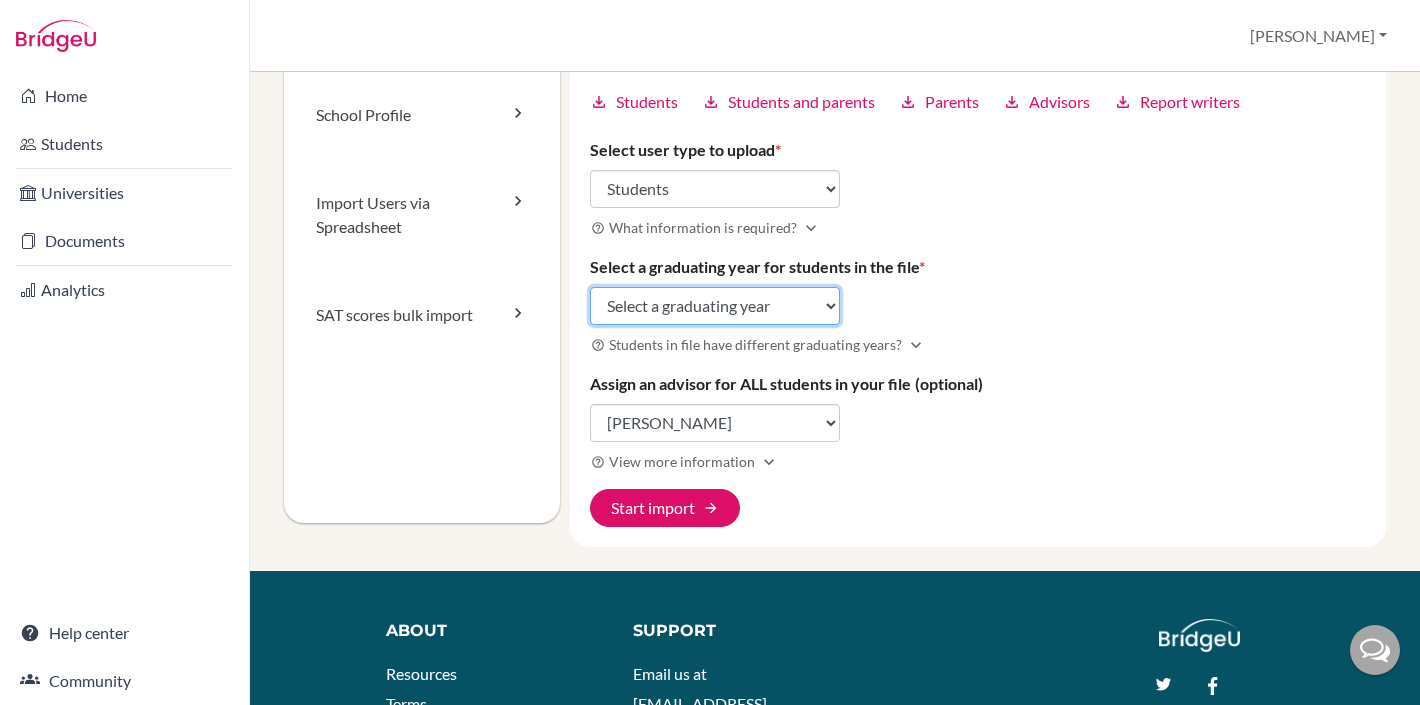 select on "2026" 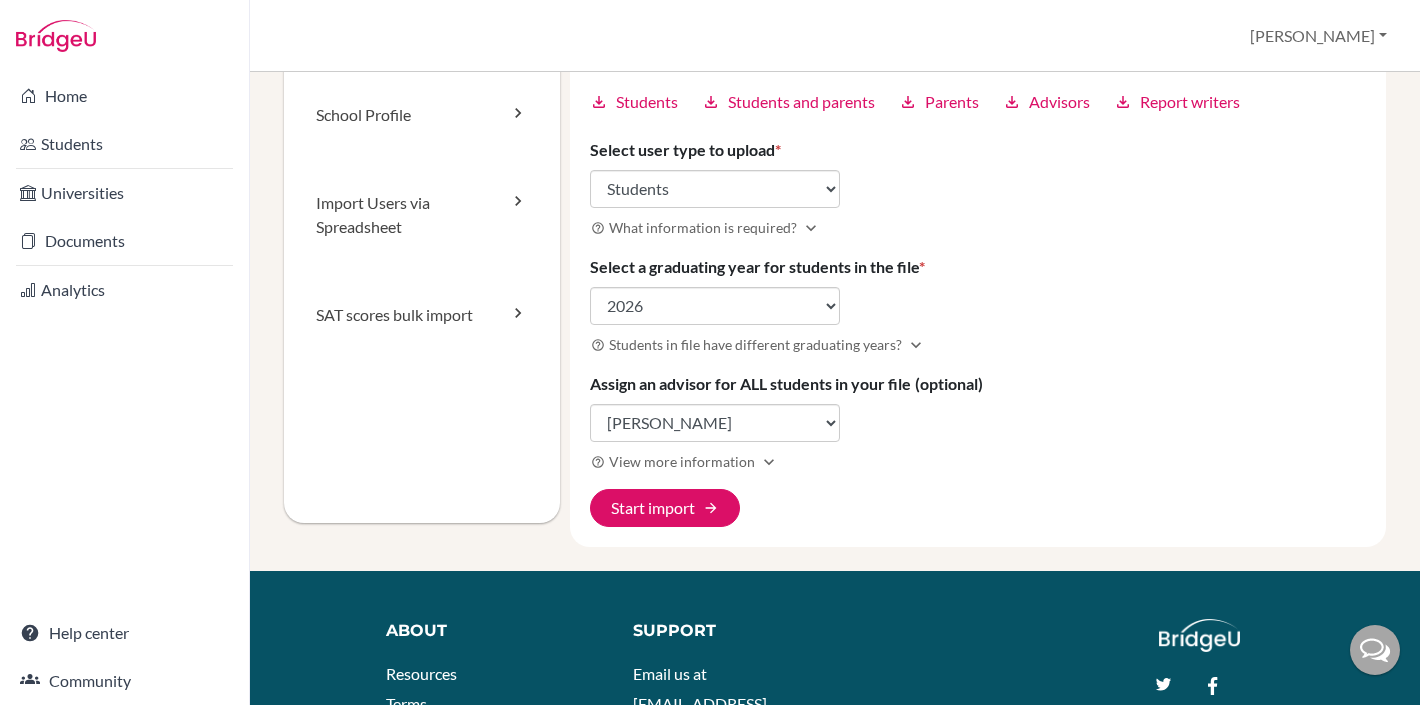 click on "Import new users Visit help center article open_in_new You can use the BridgeU import template in either XLSX or CSV format to bulk create users (students, parents, and staff). Please download the relevant BridgeU import template below to prepare the user data first. Download BridgeU import templates expand_less download Students download Students and parents download Parents download Advisors download Report writers Select user type to upload * Select user type Students Students and parents Parents Advisors Report writers help_outline What information is required? expand_more Select a graduating year for students in the file * Select a graduating year 2024 2025 2026 2027 2028 2029 help_outline Students in file have different graduating years? expand_more Assign an advisor for ALL students in your file (optional) Select an advisor Chaitanya Cheke Nithya Christopher Reshigesh Ganesh Rajalakshmi Pandian Kavya Sreenivasan Rajesh Vasudevan help_outline View more information expand_more Start import arrow_forward" at bounding box center [978, 221] 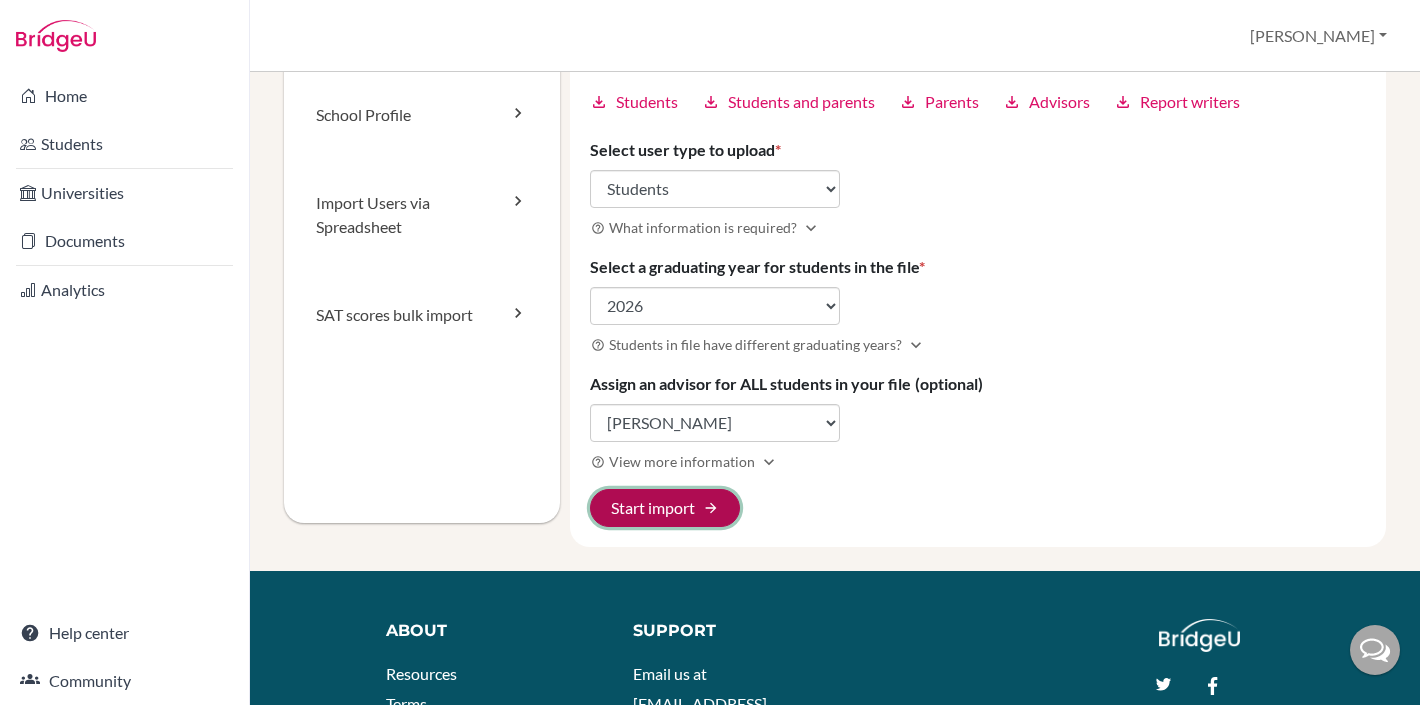 click on "Start import arrow_forward" 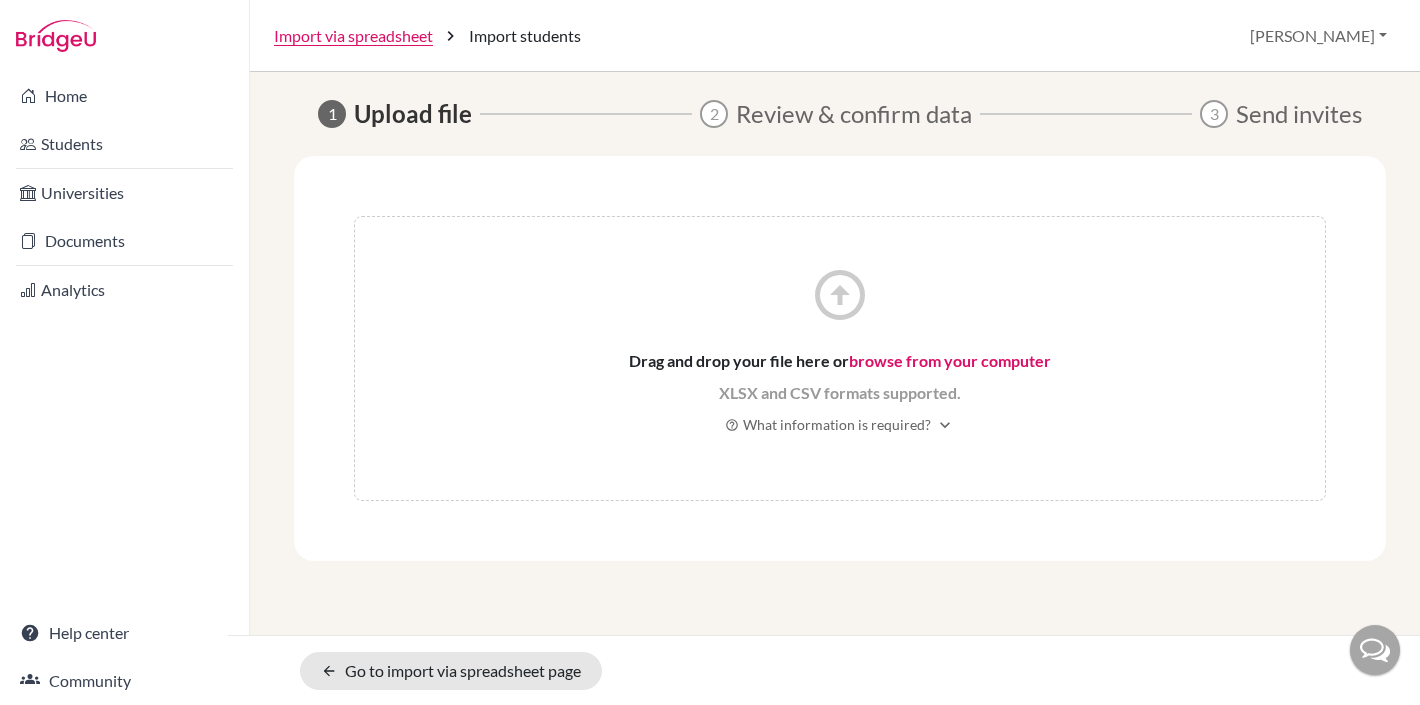scroll, scrollTop: 0, scrollLeft: 0, axis: both 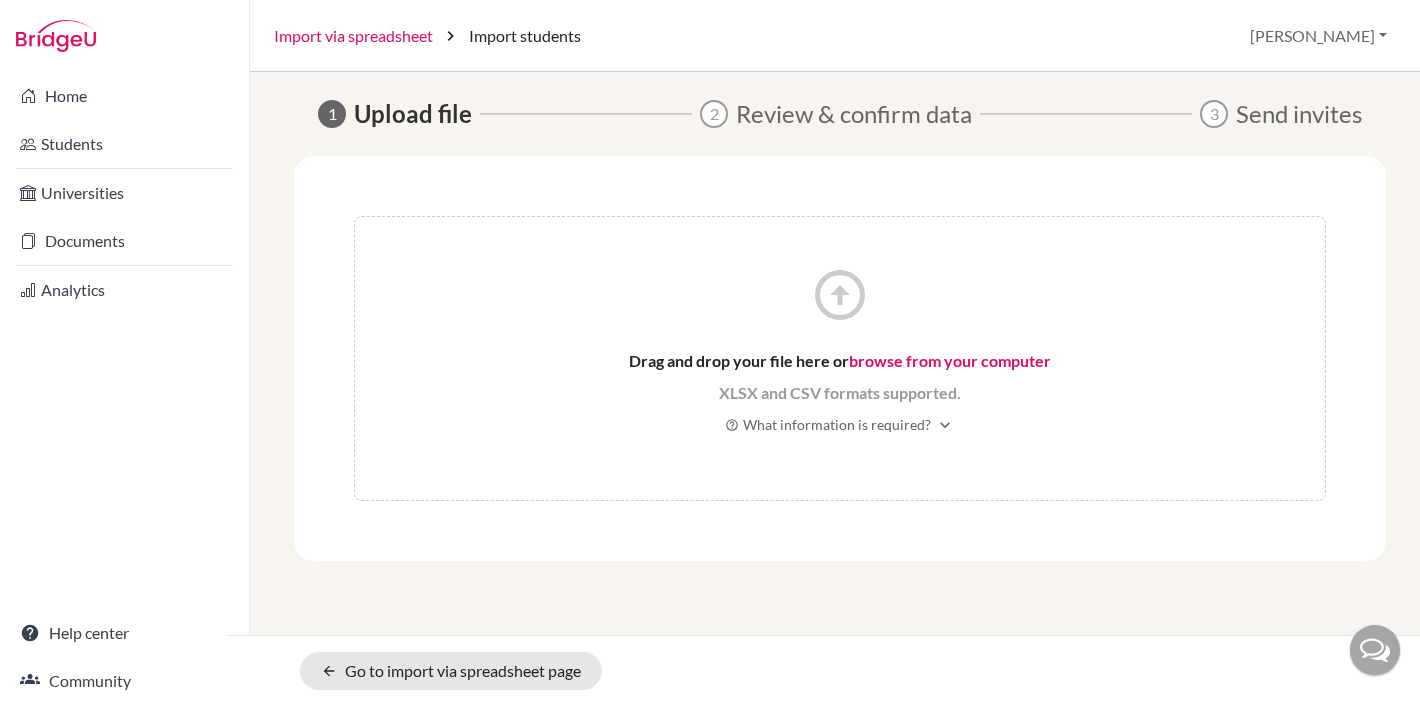 click on "Import via spreadsheet" at bounding box center (353, 36) 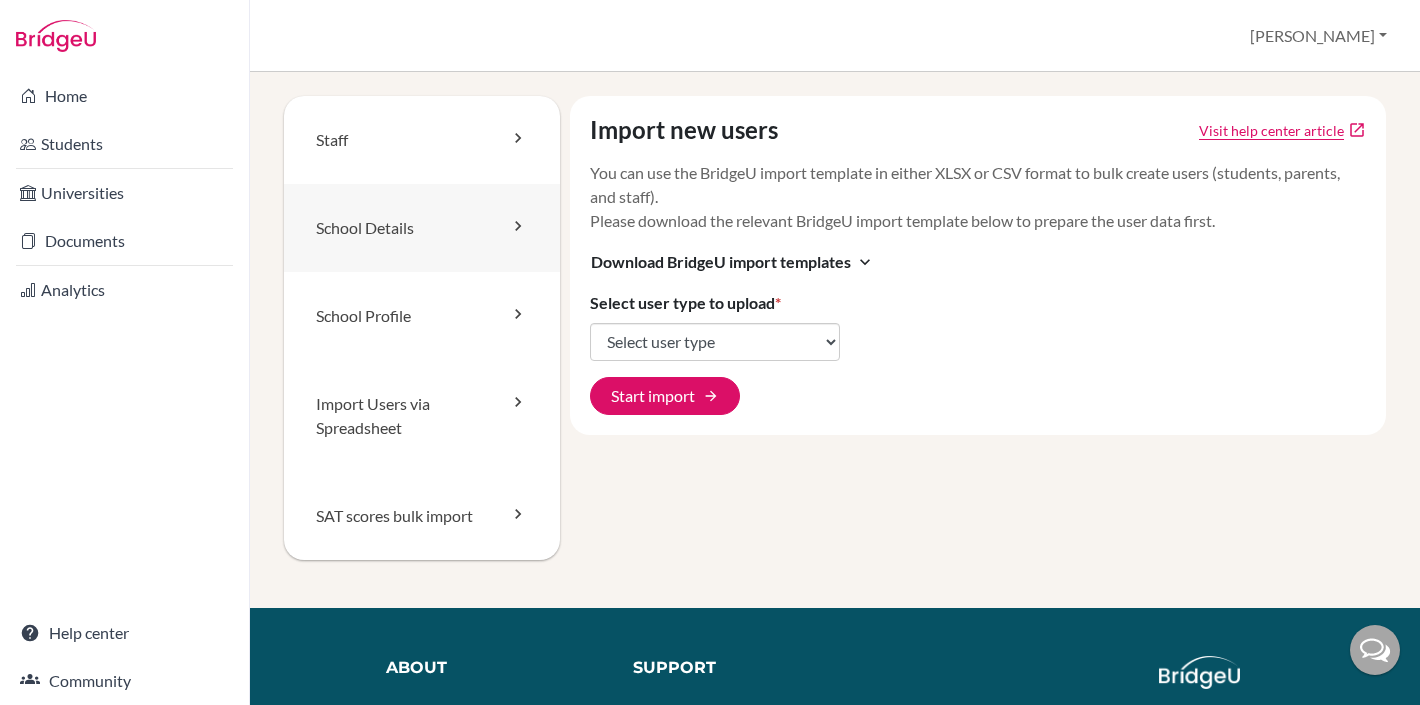 scroll, scrollTop: 0, scrollLeft: 0, axis: both 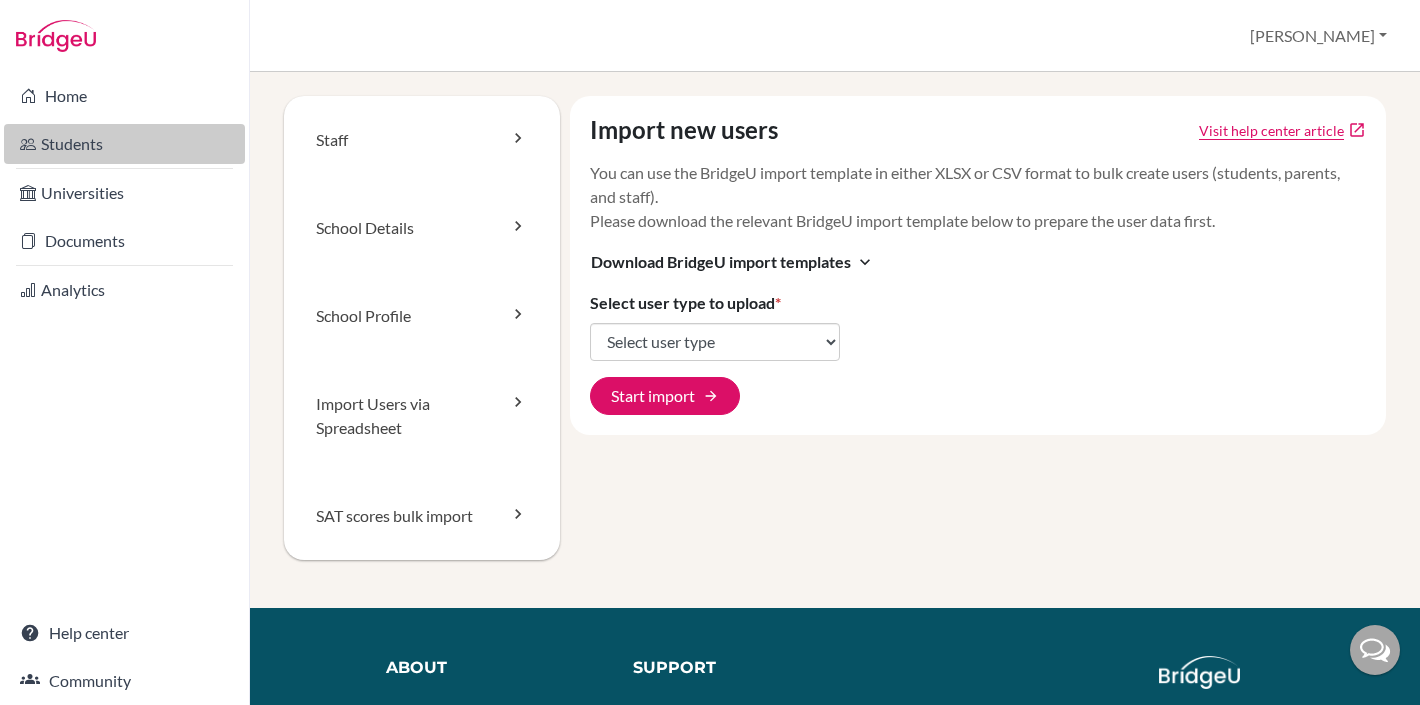 click on "Students" at bounding box center [124, 144] 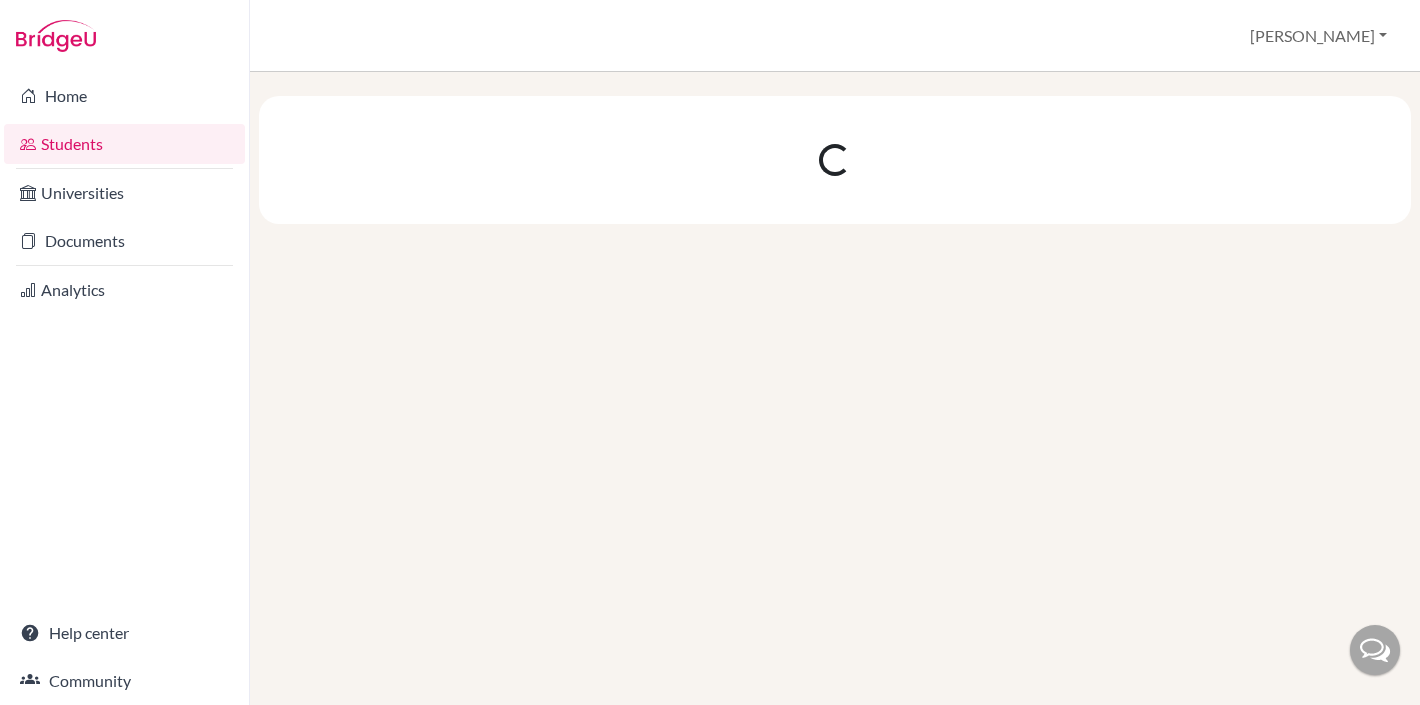 scroll, scrollTop: 0, scrollLeft: 0, axis: both 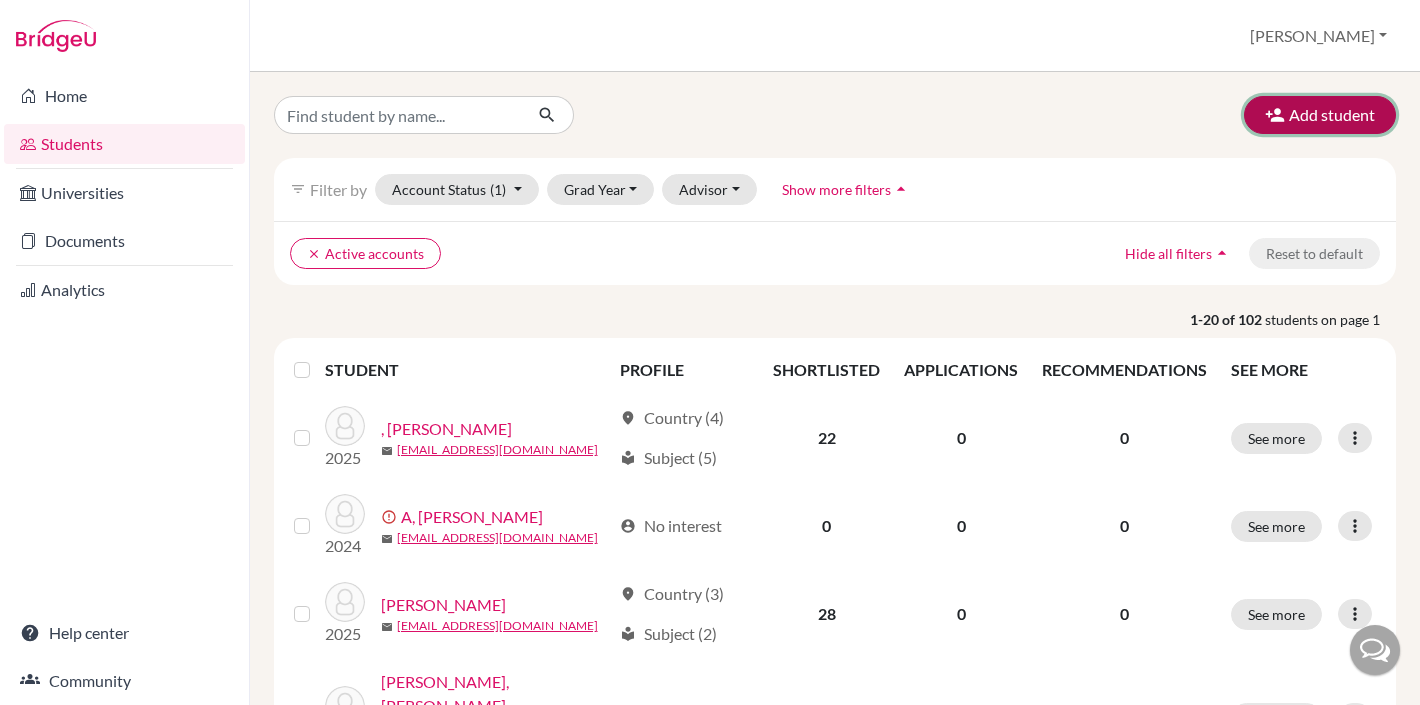 click on "Add student" at bounding box center [1320, 115] 